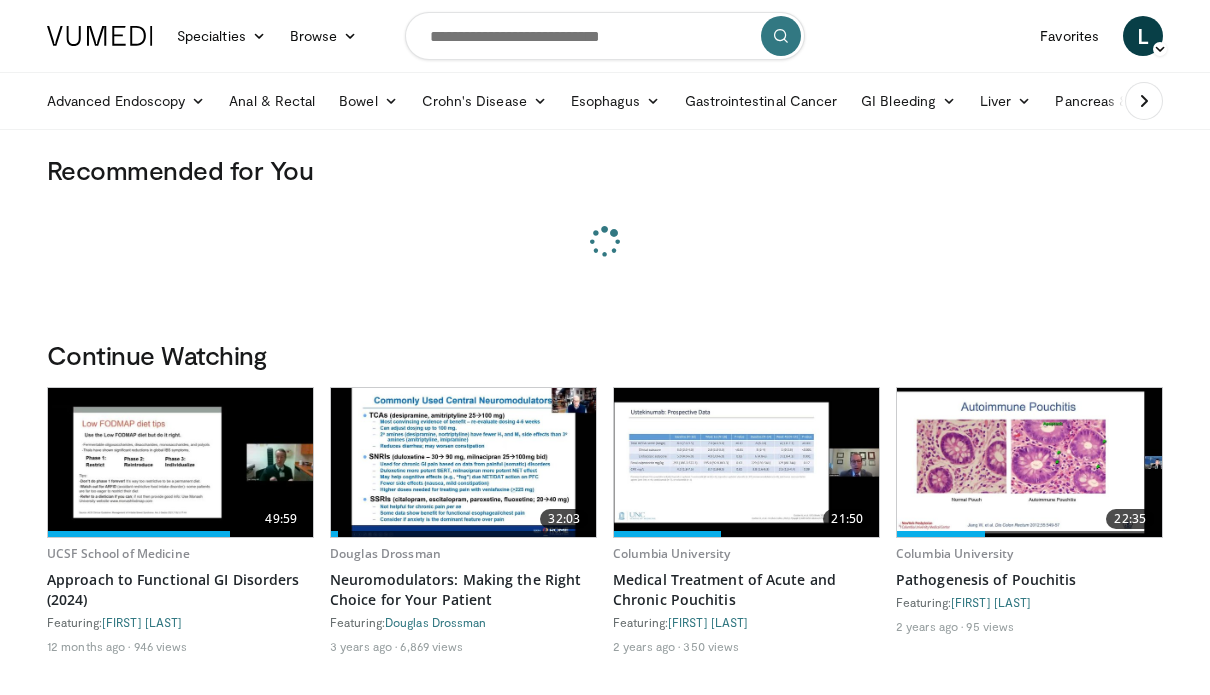 scroll, scrollTop: 0, scrollLeft: 0, axis: both 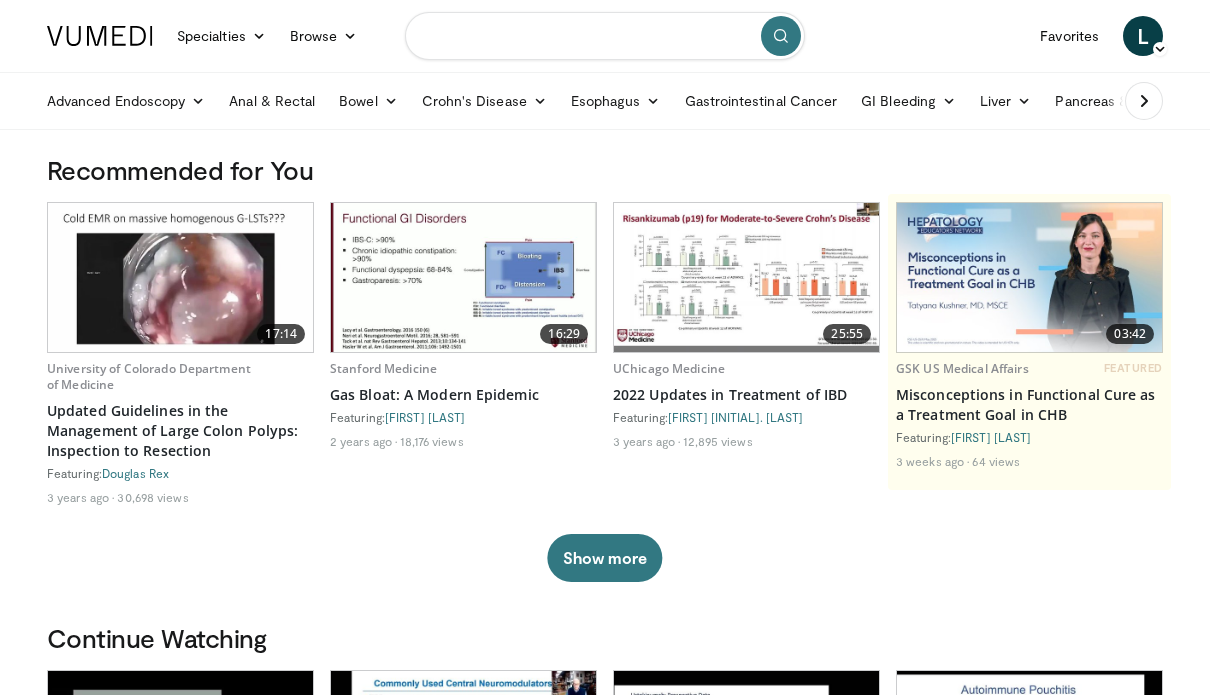 click at bounding box center [605, 36] 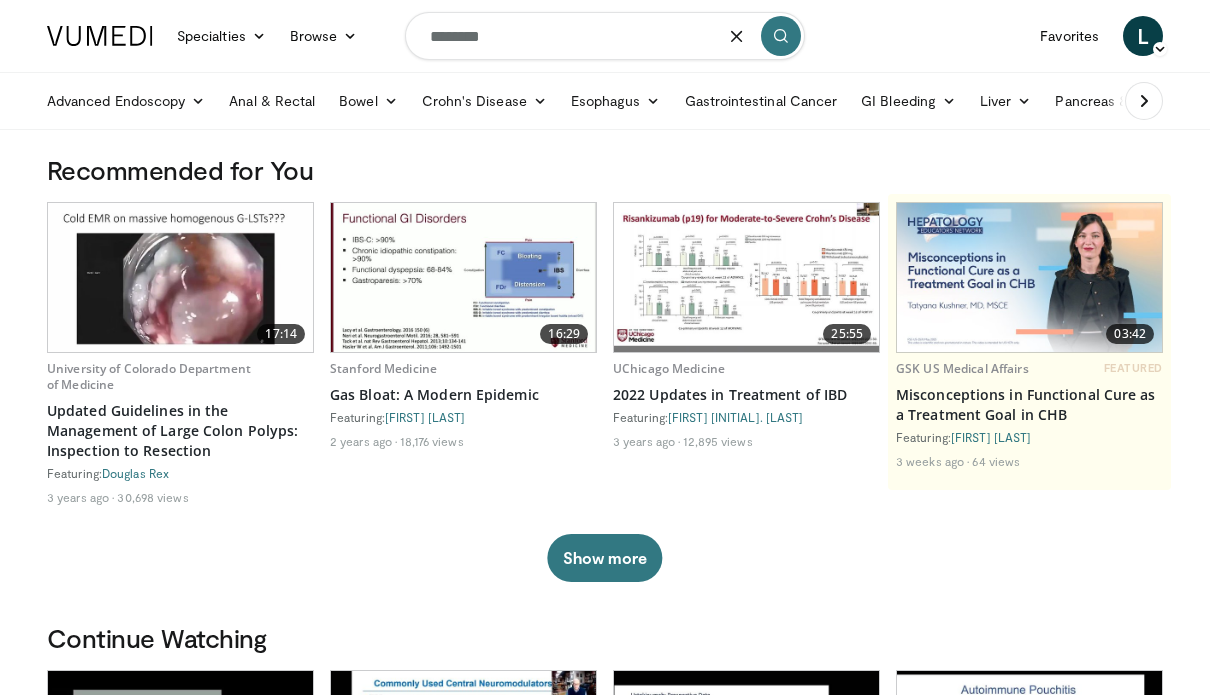 type on "********" 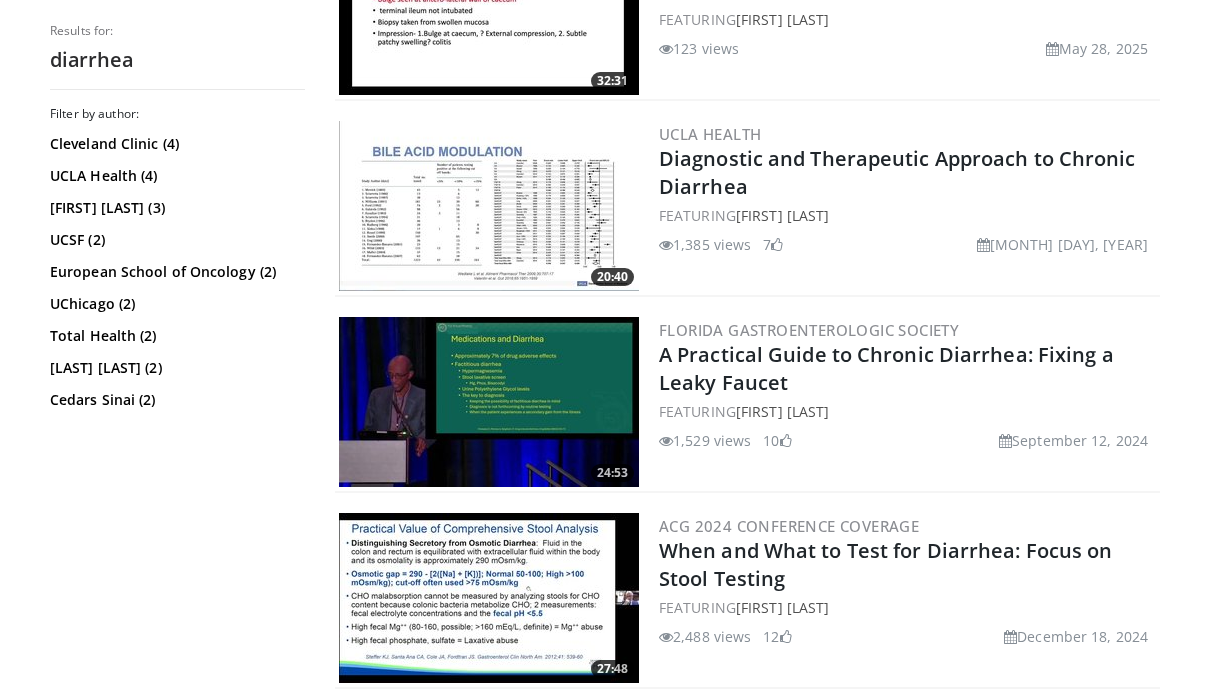 scroll, scrollTop: 690, scrollLeft: 0, axis: vertical 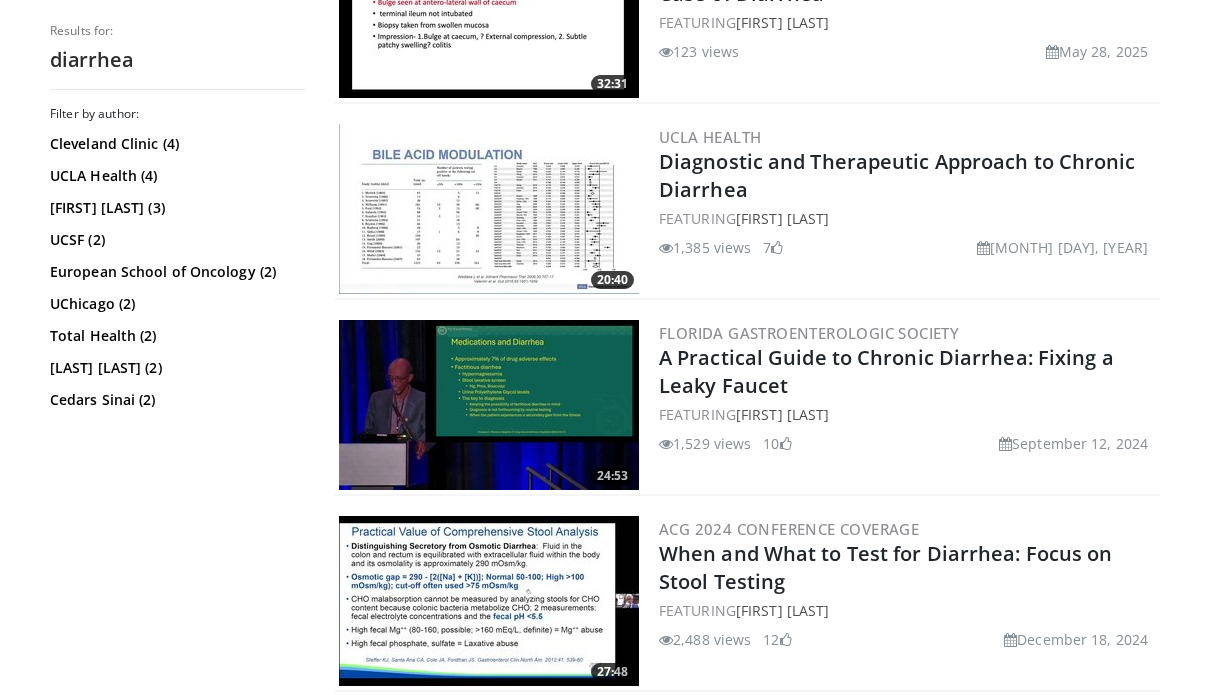 click at bounding box center [489, 209] 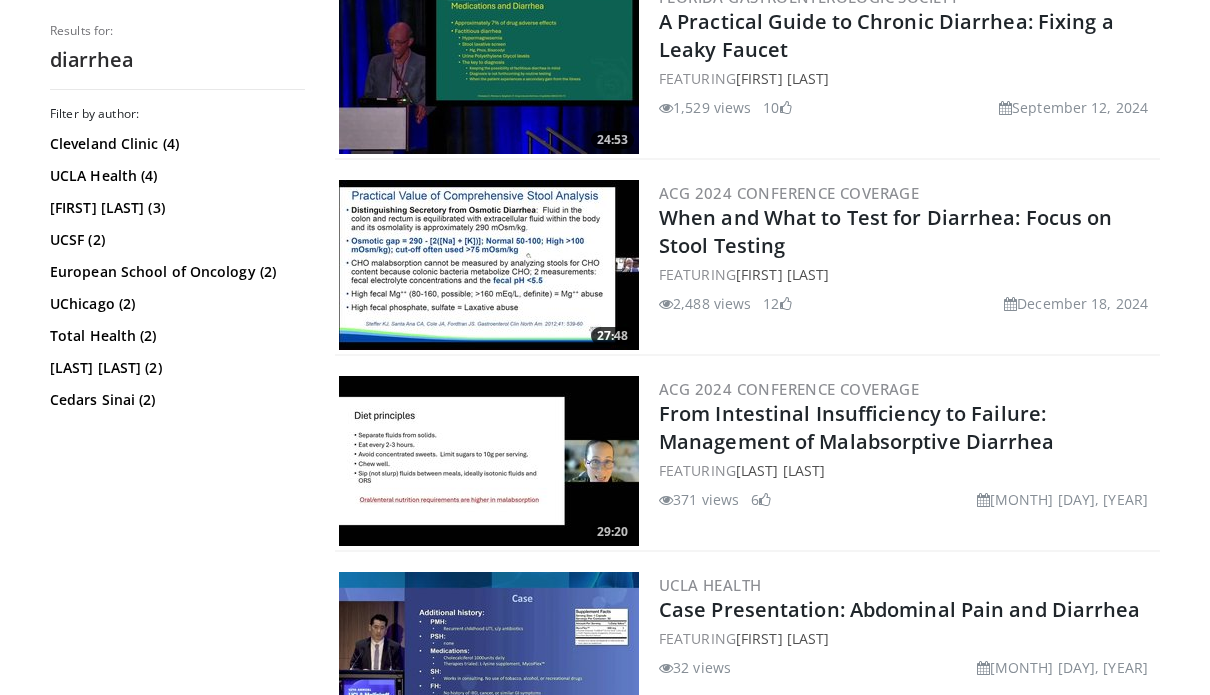 scroll, scrollTop: 1023, scrollLeft: 0, axis: vertical 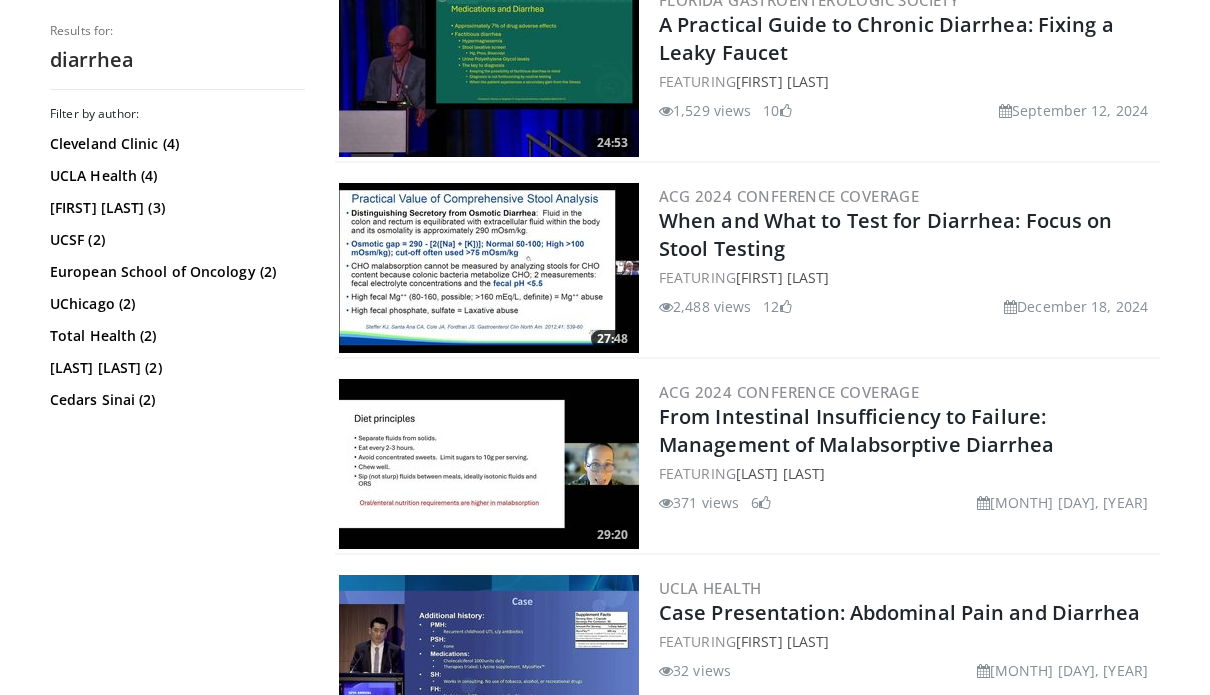 click at bounding box center [489, 464] 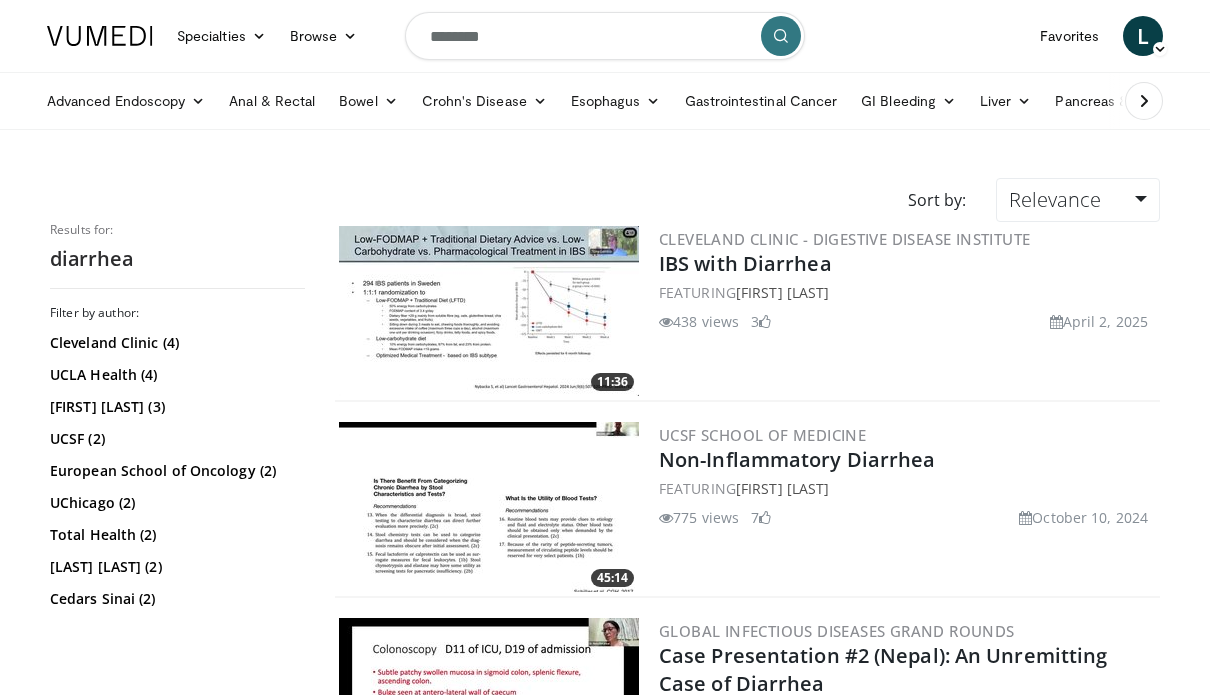scroll, scrollTop: 20, scrollLeft: 0, axis: vertical 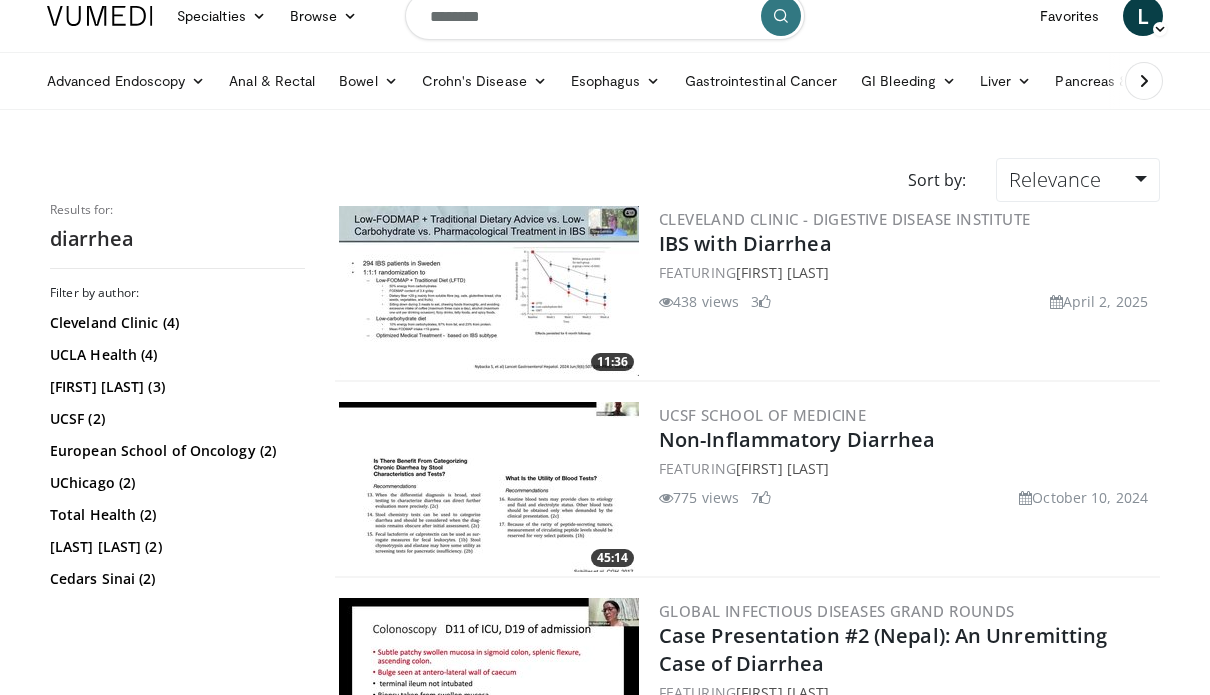 click at bounding box center [489, 487] 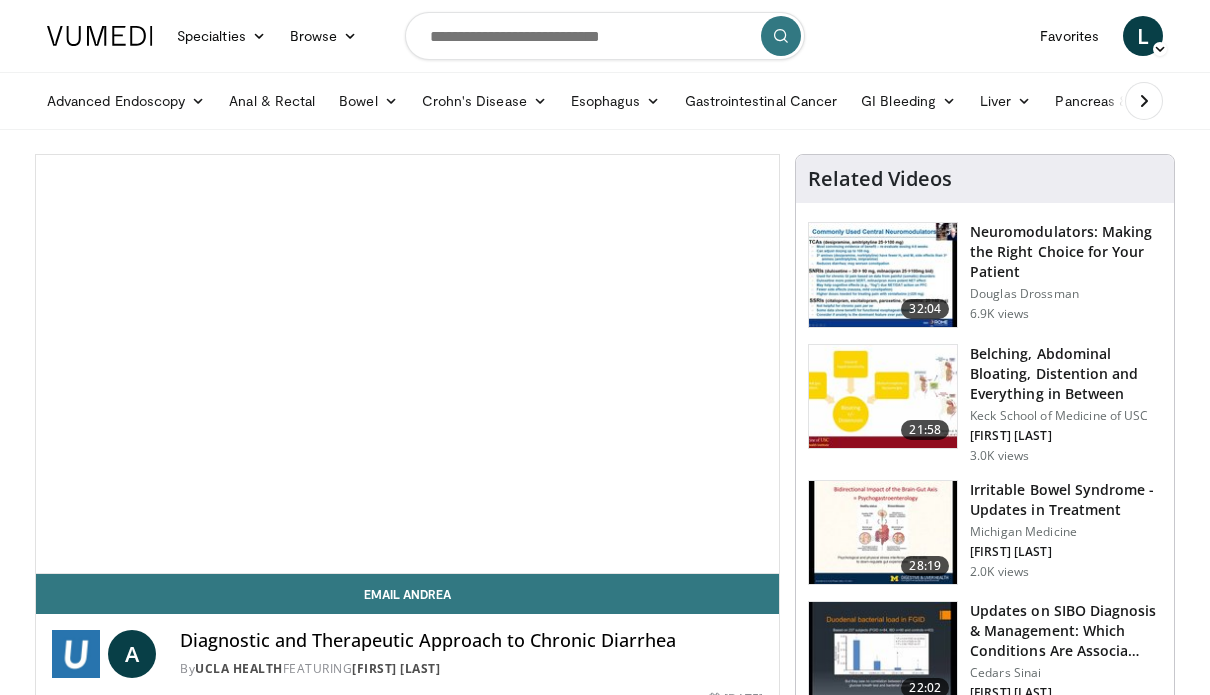 scroll, scrollTop: 0, scrollLeft: 0, axis: both 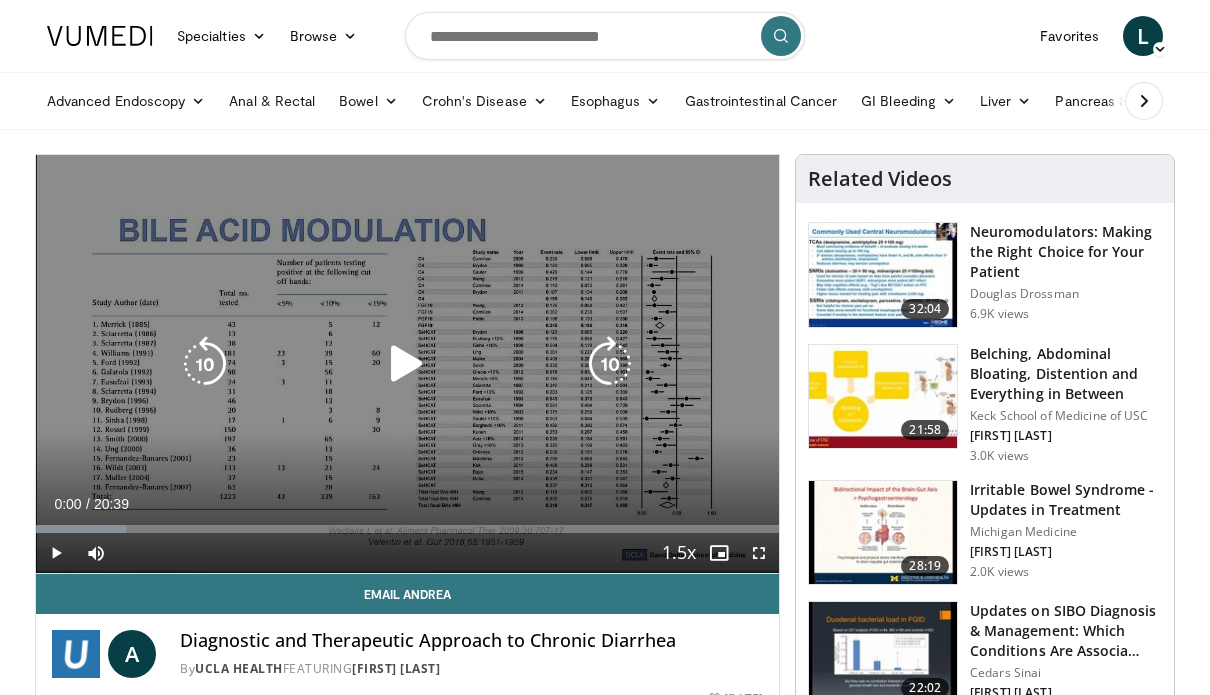 click at bounding box center (407, 364) 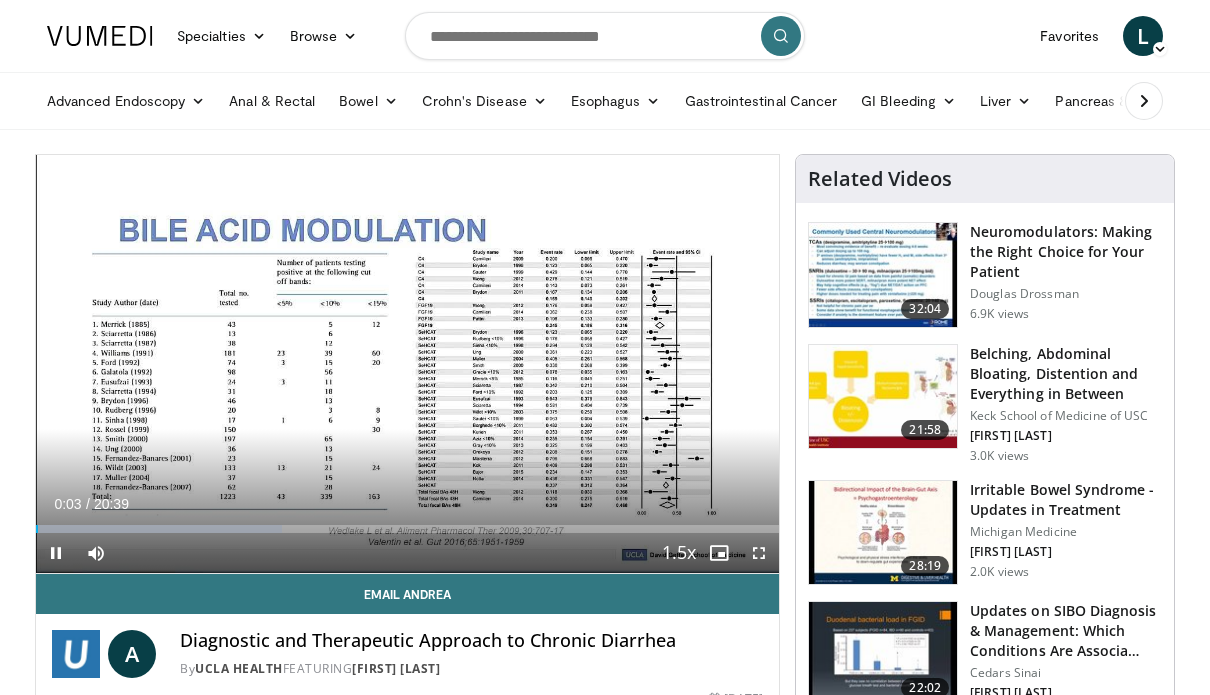click at bounding box center [759, 553] 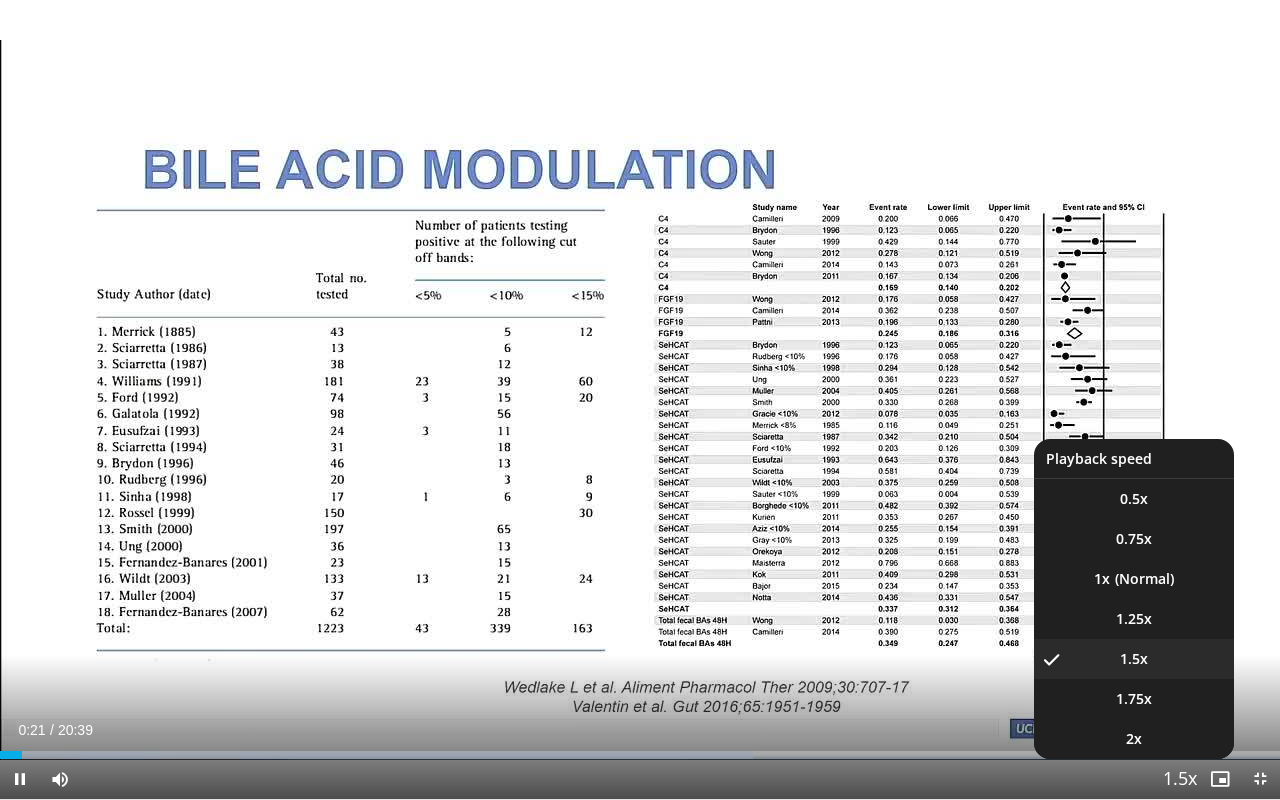 click at bounding box center [1180, 780] 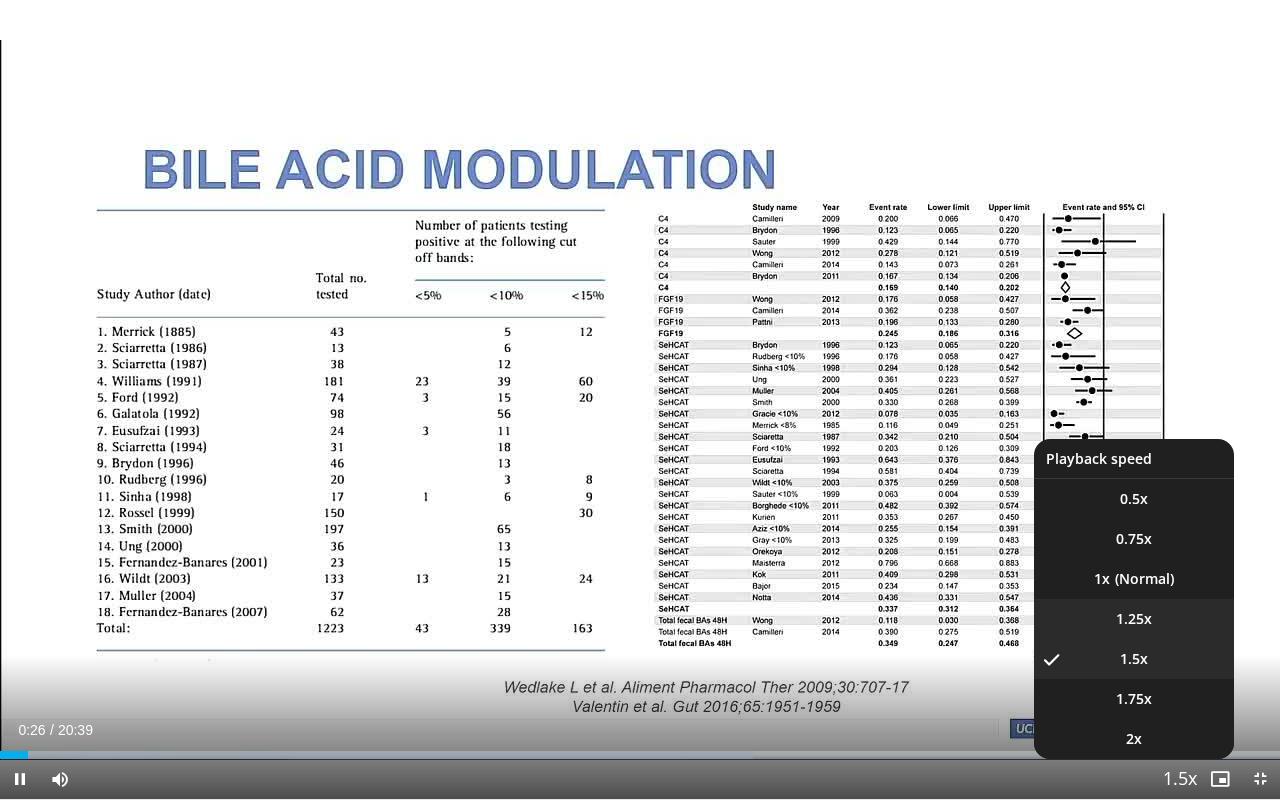 click on "1.25x" at bounding box center [1134, 619] 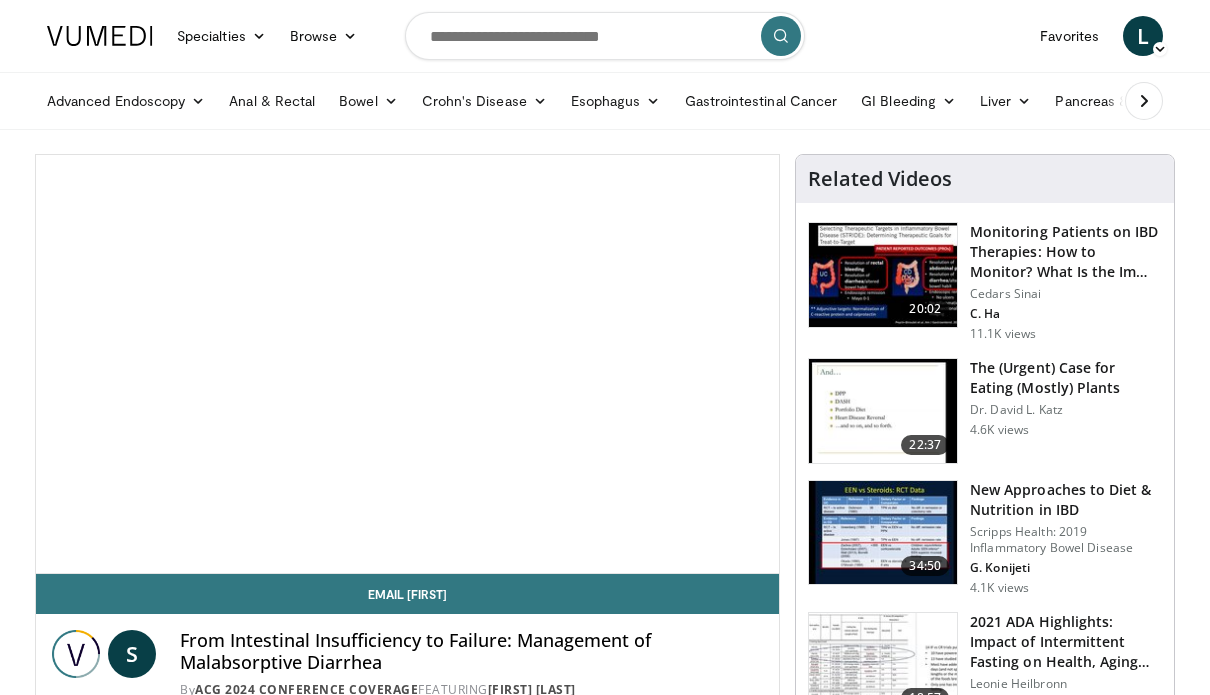 scroll, scrollTop: 0, scrollLeft: 0, axis: both 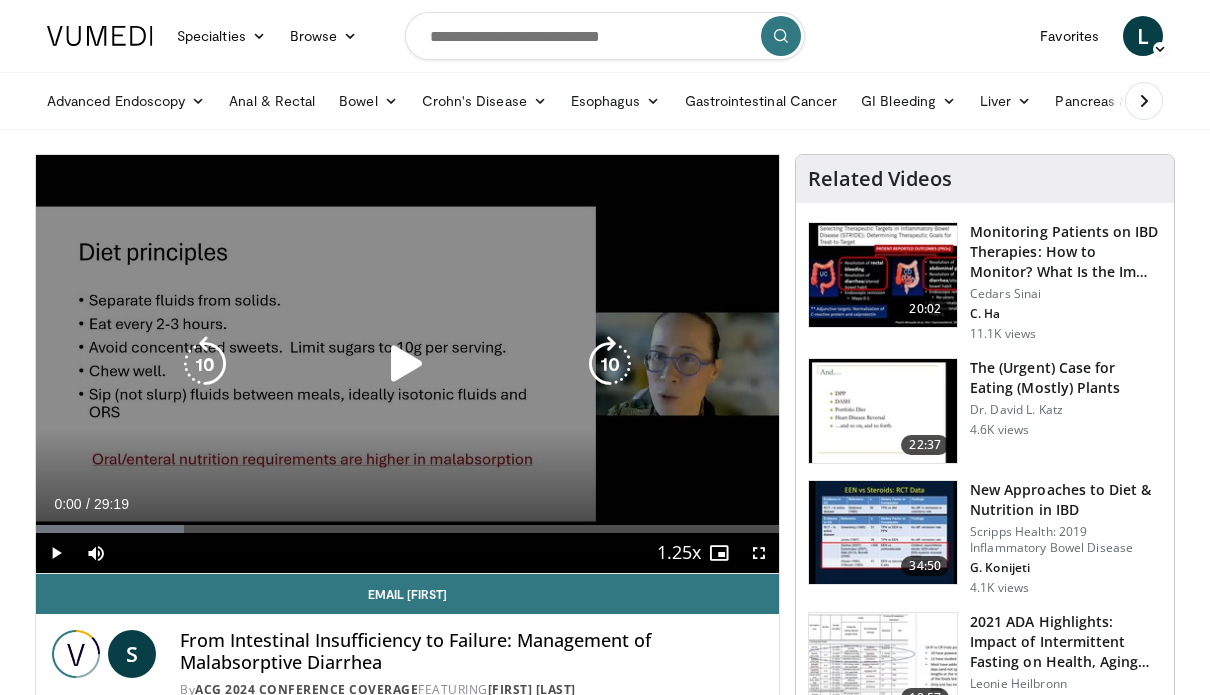 click at bounding box center [407, 364] 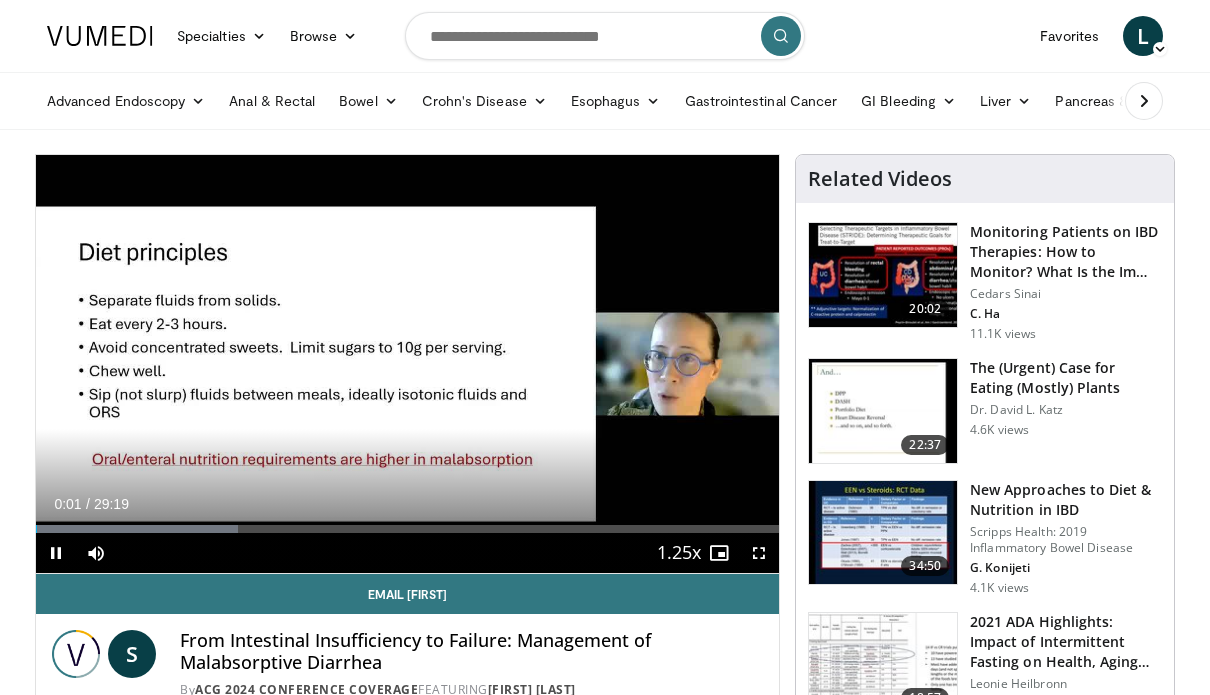 click at bounding box center [759, 553] 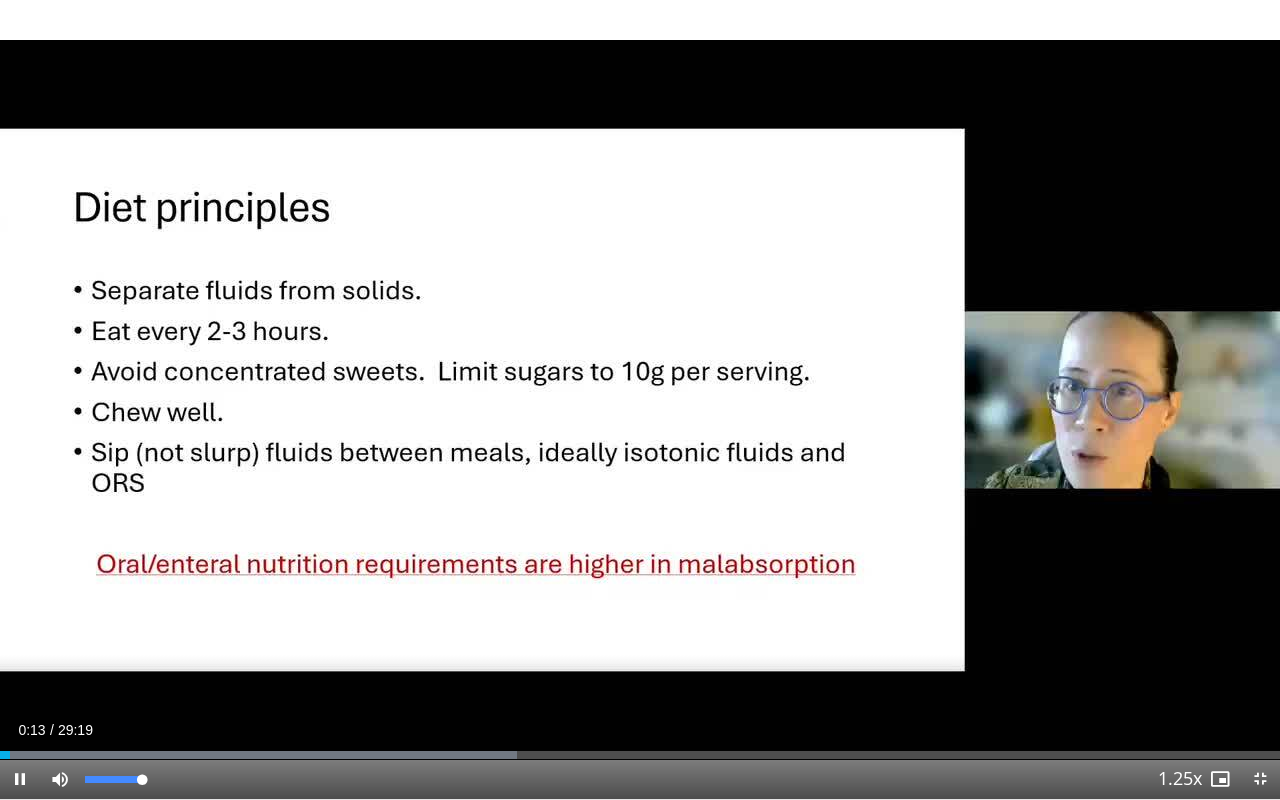 drag, startPoint x: 143, startPoint y: 782, endPoint x: 161, endPoint y: 783, distance: 18.027756 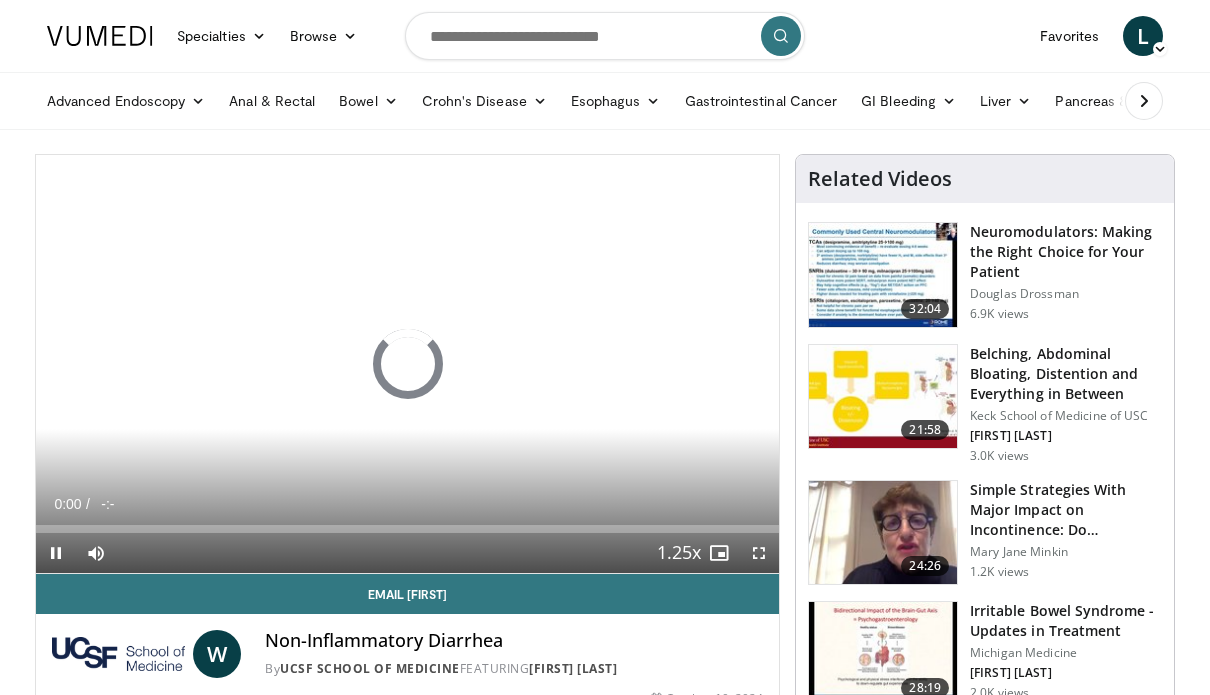scroll, scrollTop: 0, scrollLeft: 0, axis: both 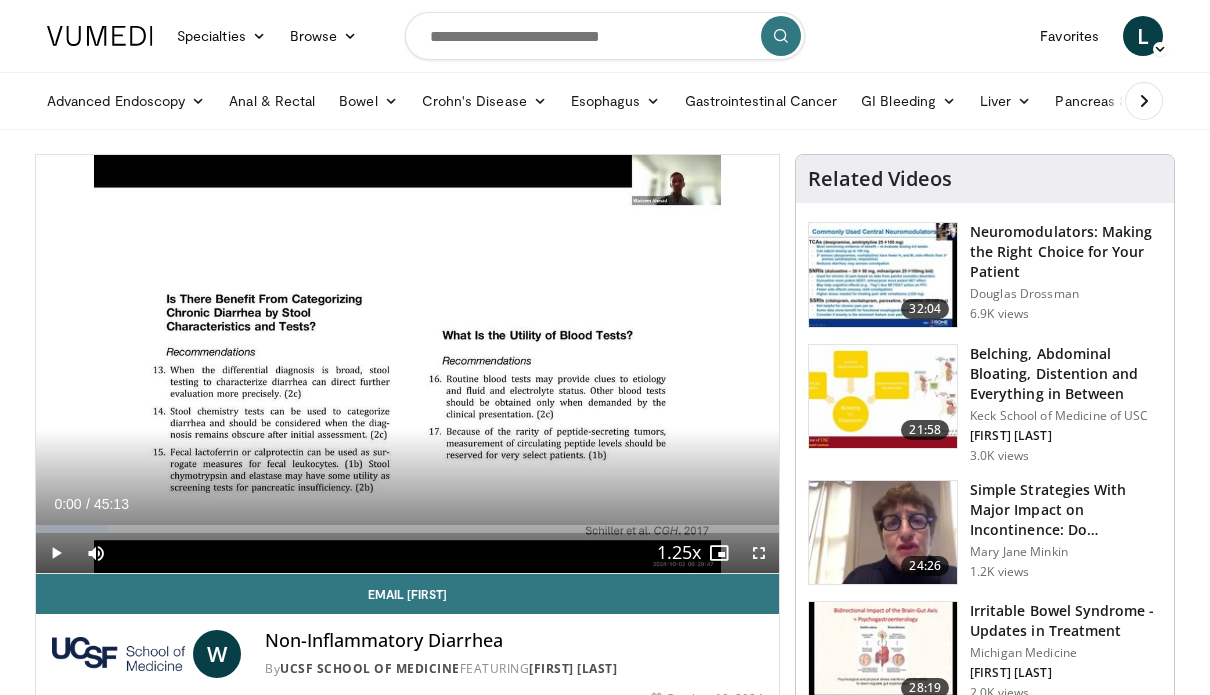 click at bounding box center [56, 553] 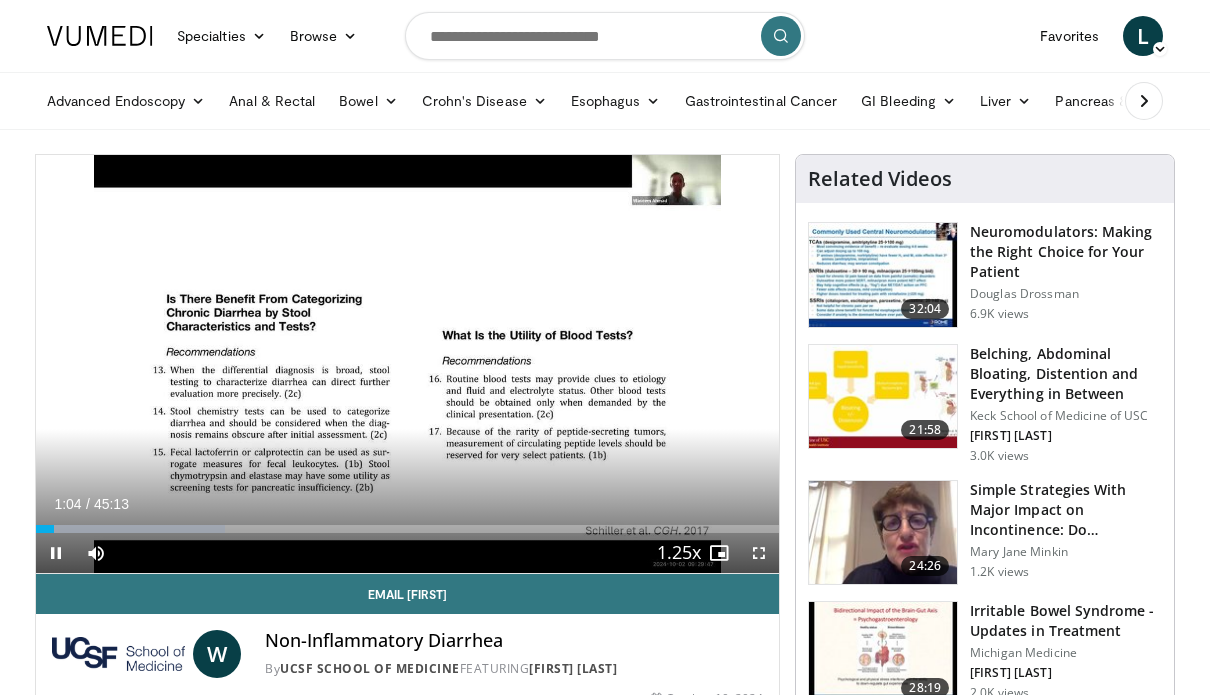 click at bounding box center (759, 553) 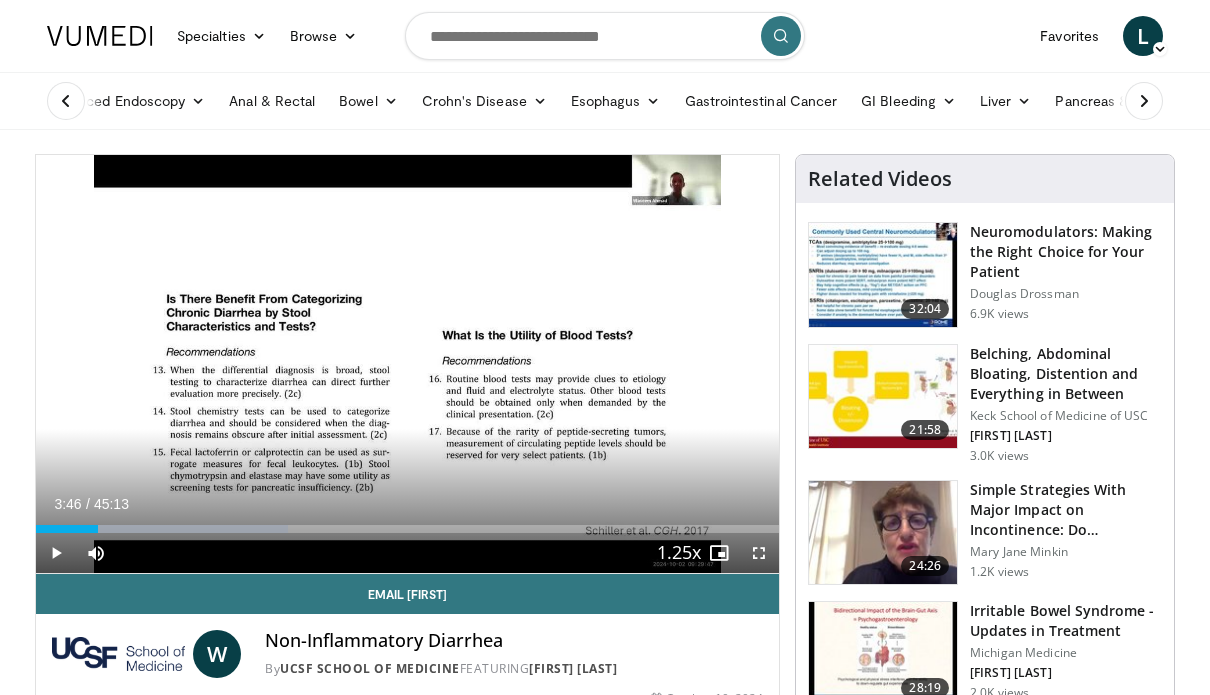 click at bounding box center (56, 553) 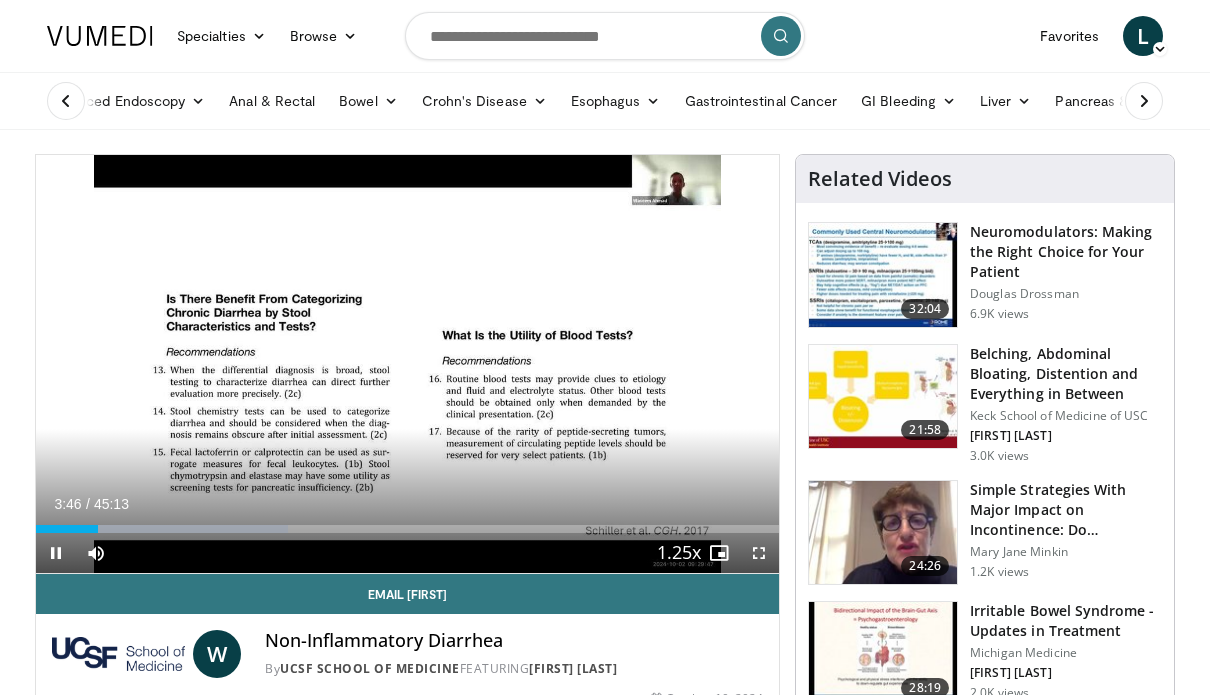 click at bounding box center [759, 553] 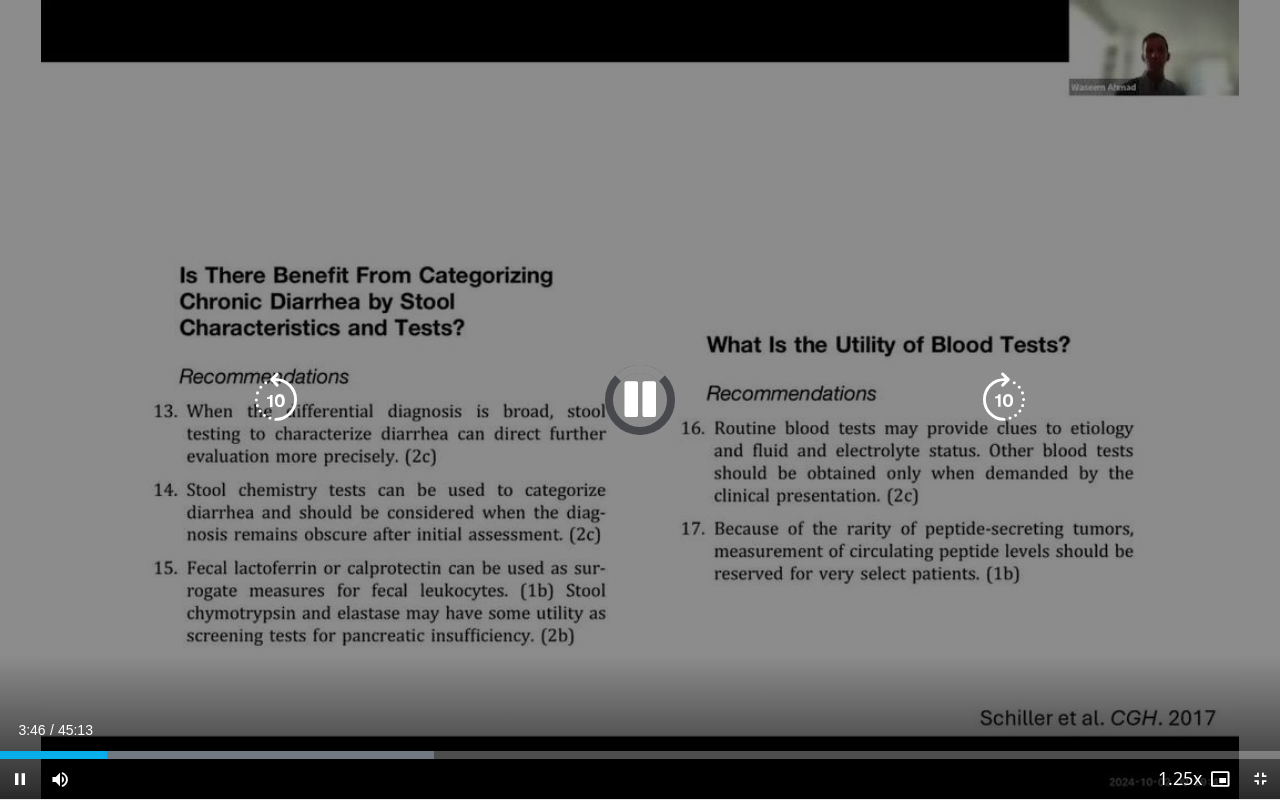 click at bounding box center (640, 400) 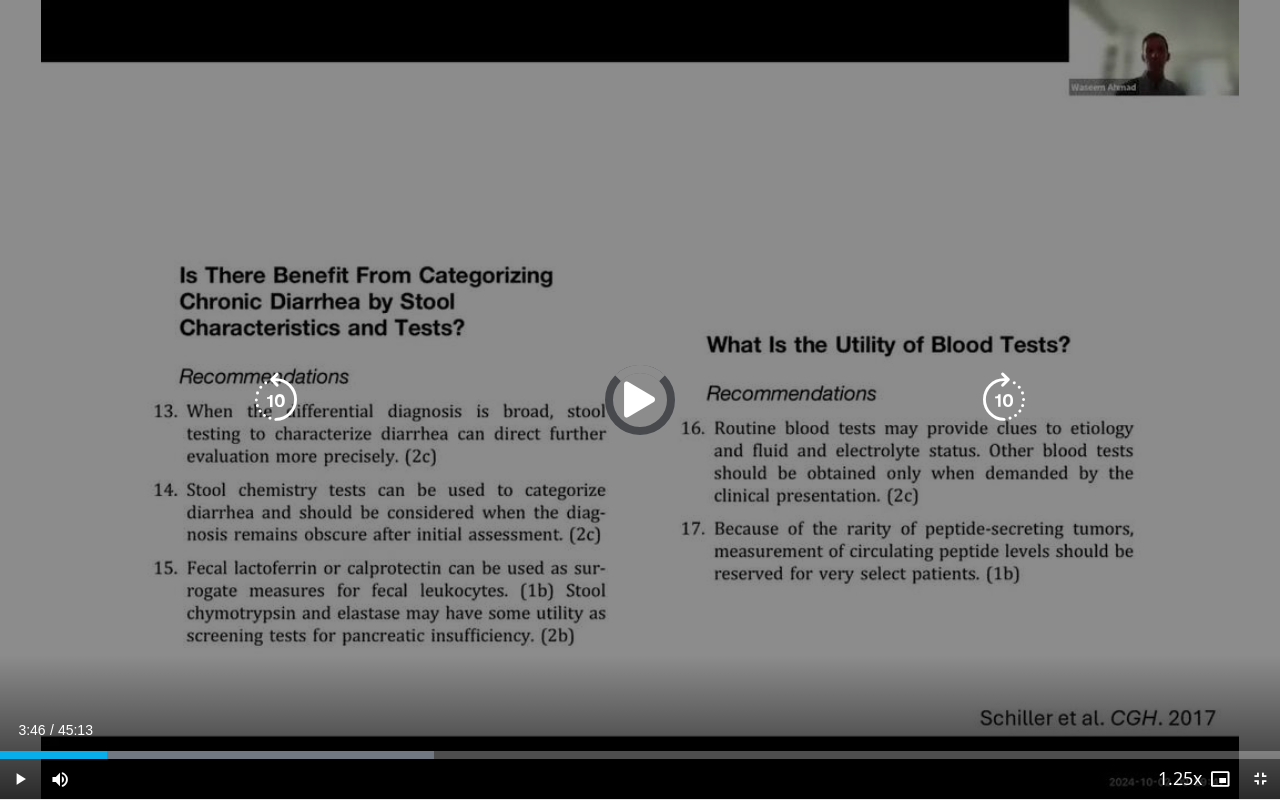 click at bounding box center [640, 400] 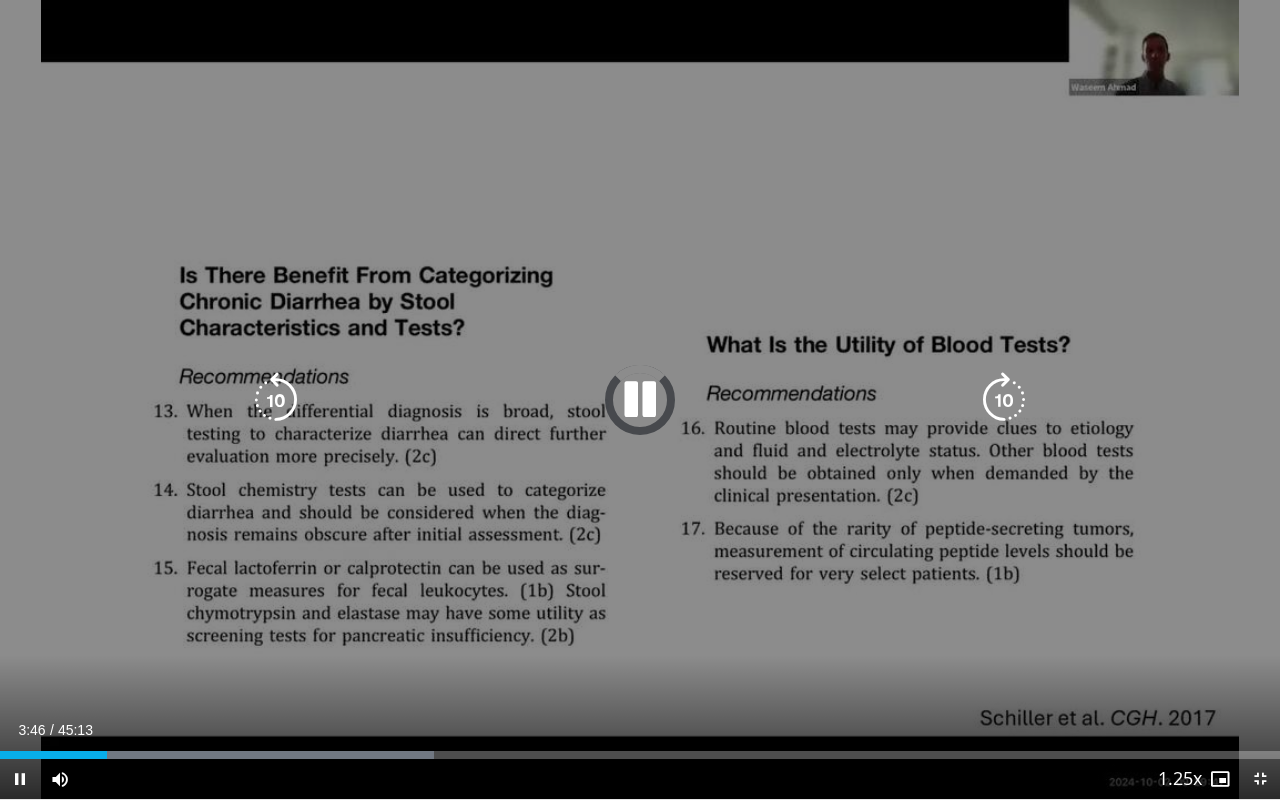 click at bounding box center (640, 400) 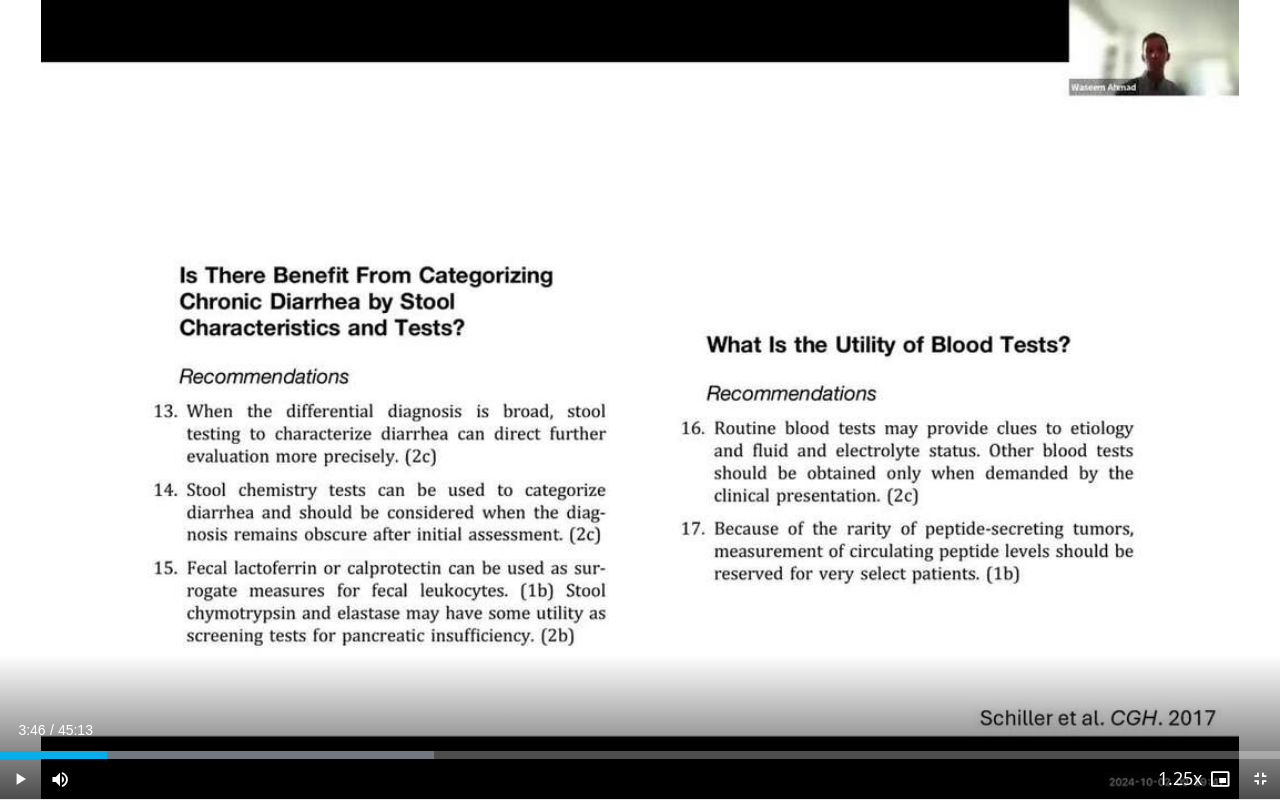click at bounding box center (20, 779) 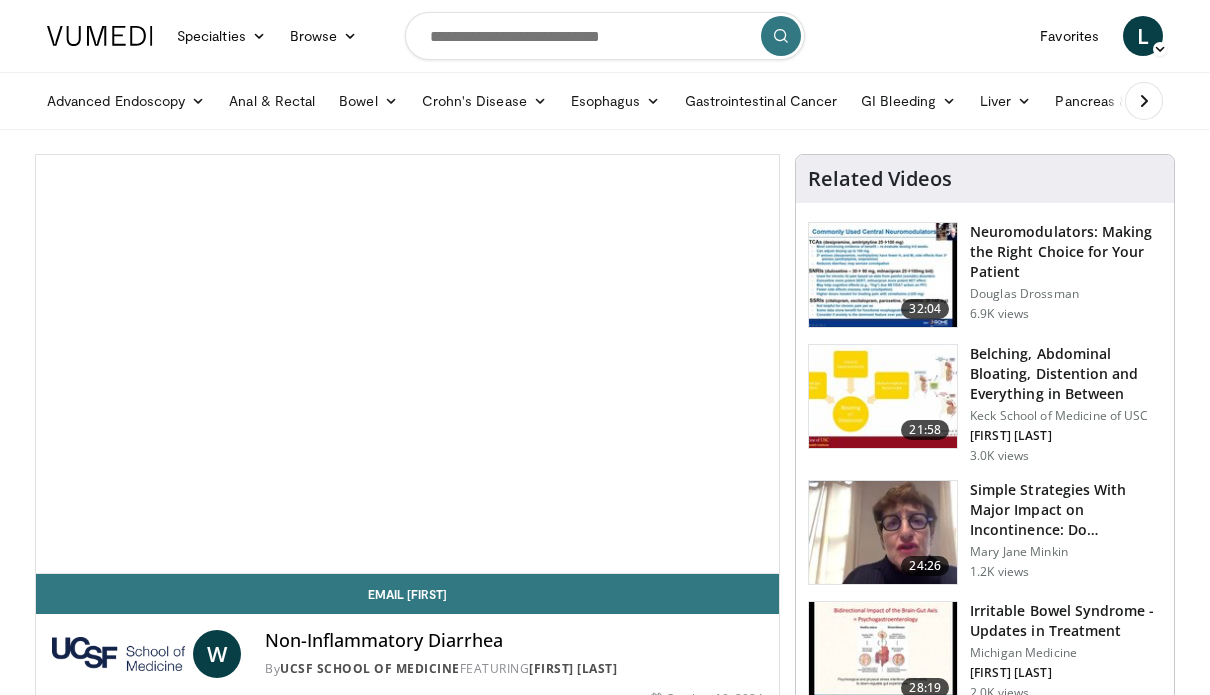 scroll, scrollTop: 0, scrollLeft: 0, axis: both 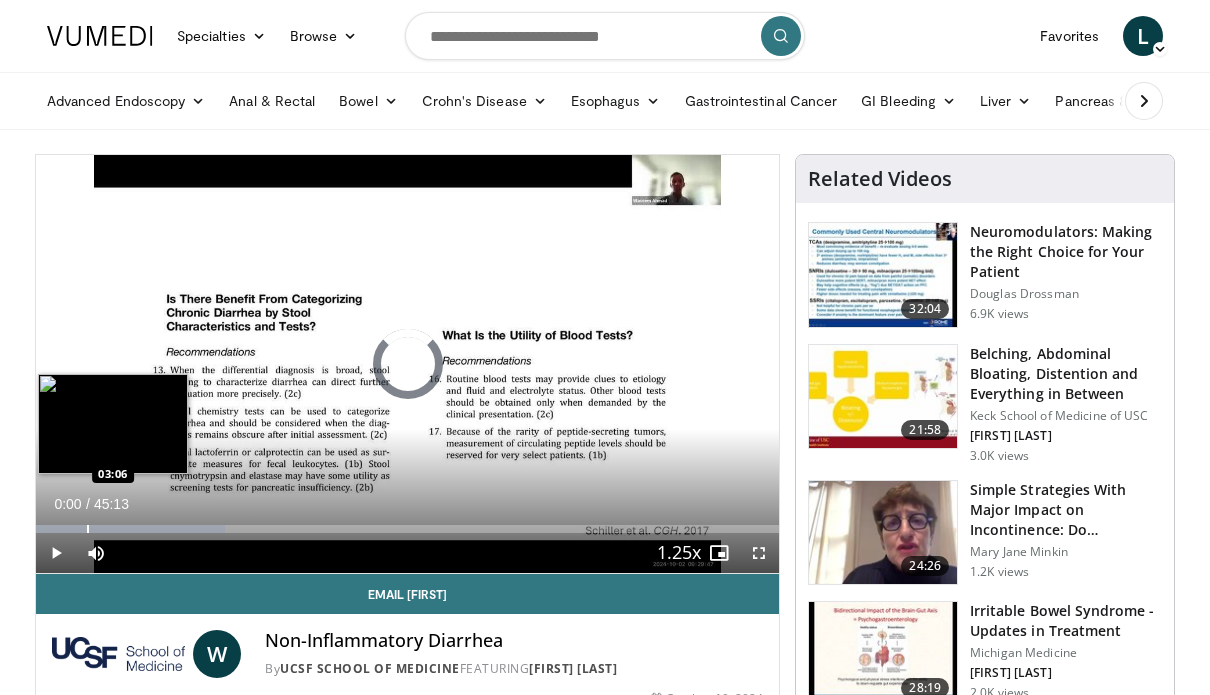 click on "Loaded :  25.43% 00:00 03:06" at bounding box center (407, 523) 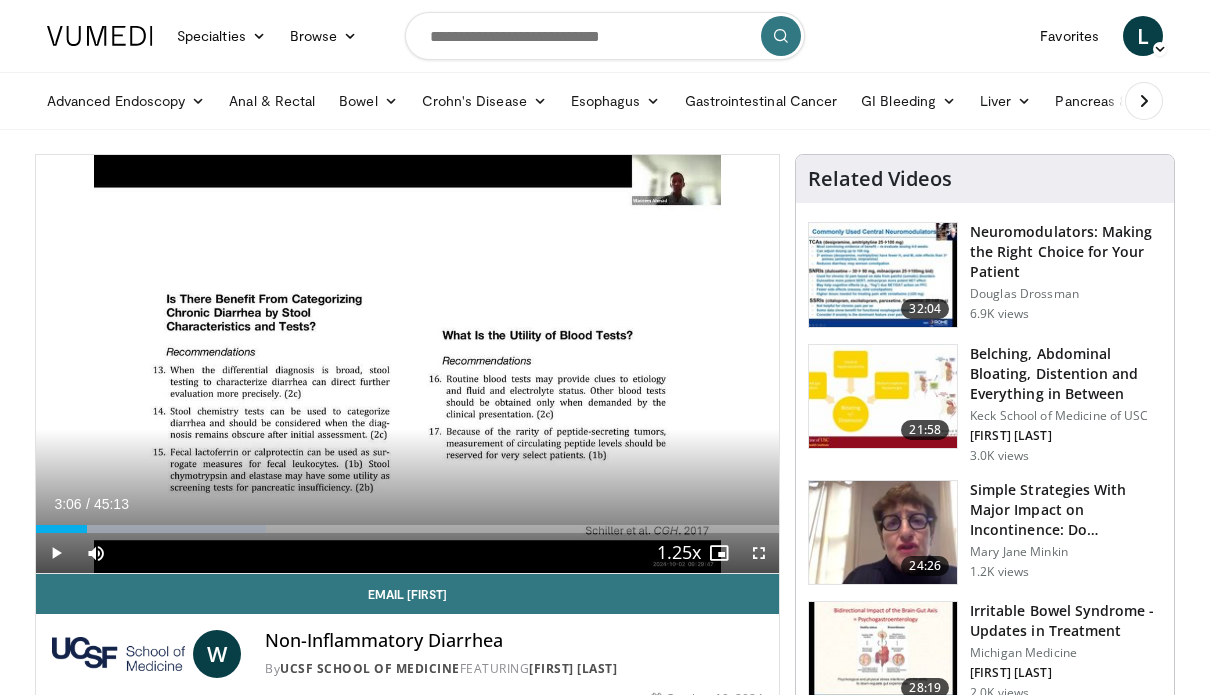 click at bounding box center [56, 553] 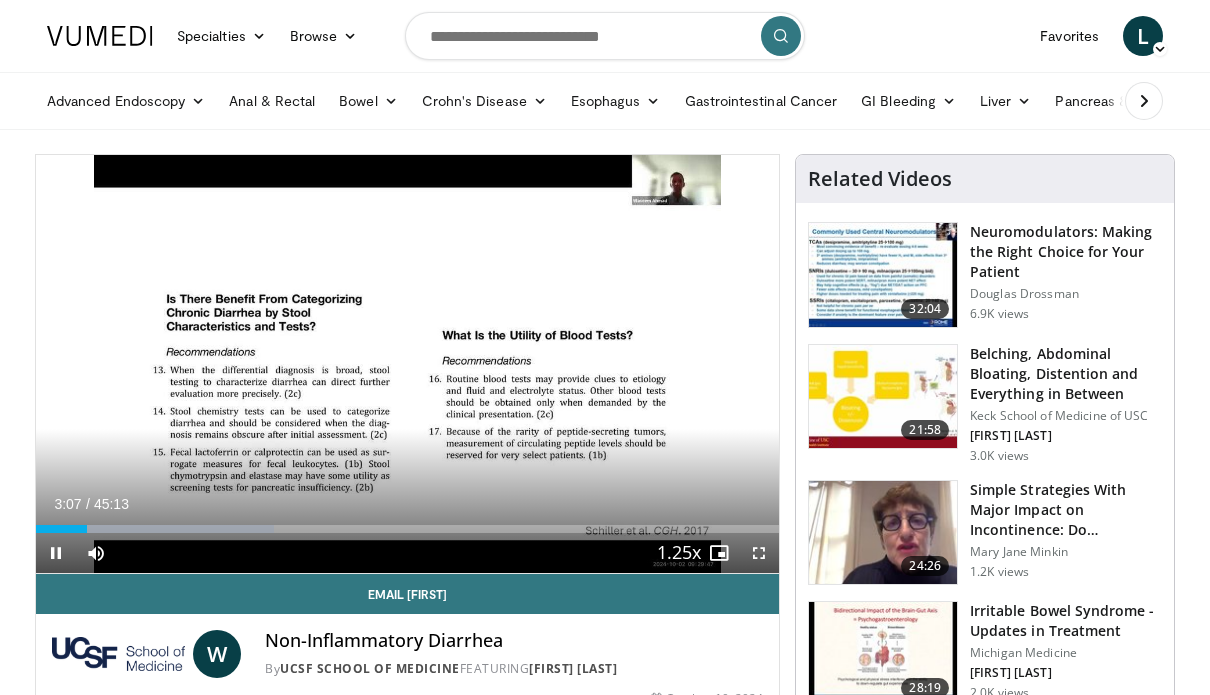 click at bounding box center (759, 553) 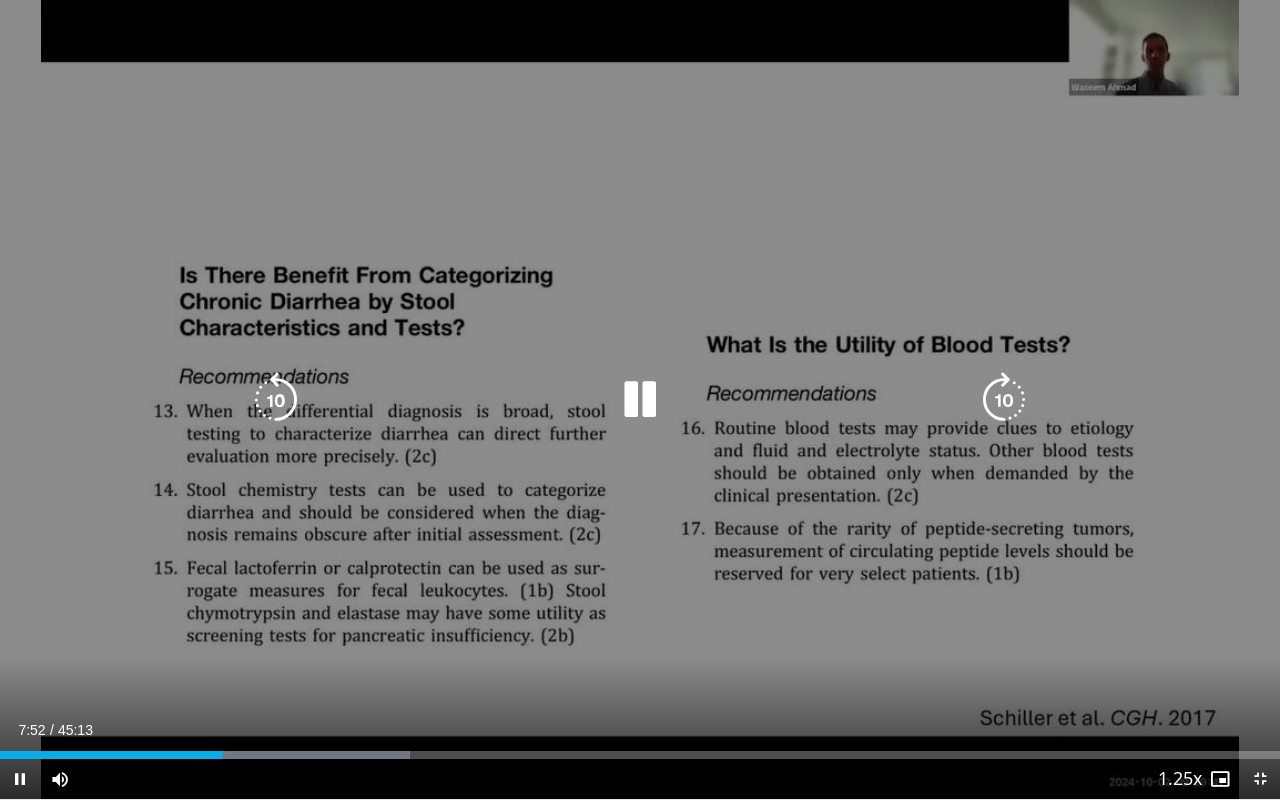 click at bounding box center [640, 400] 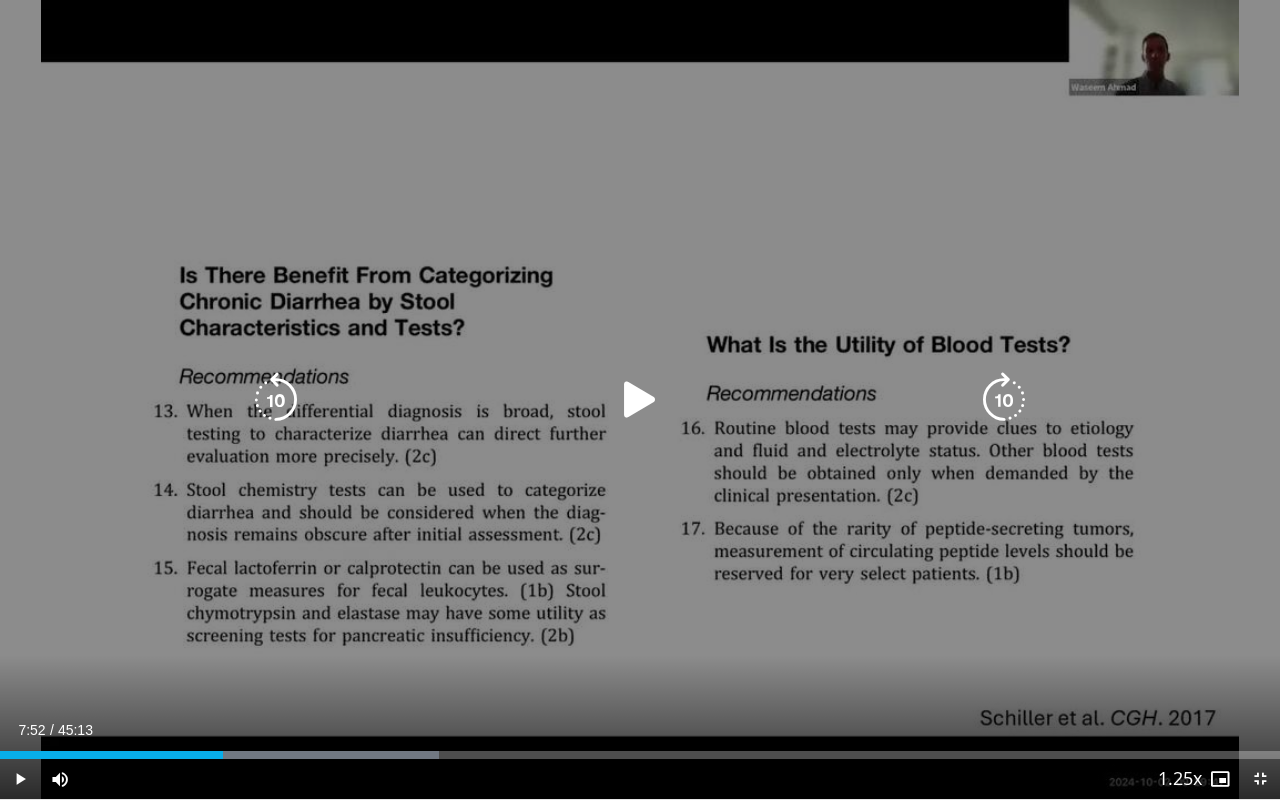 click at bounding box center (640, 400) 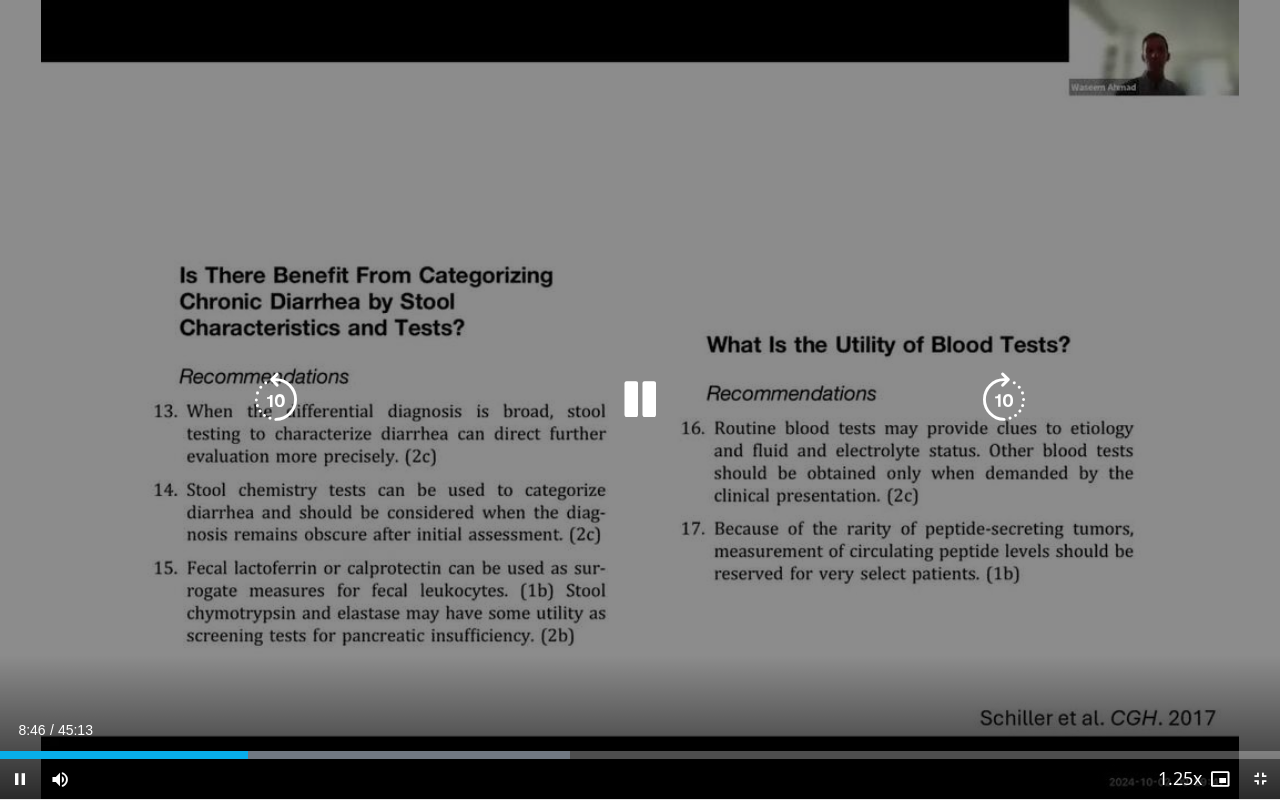 click at bounding box center [640, 400] 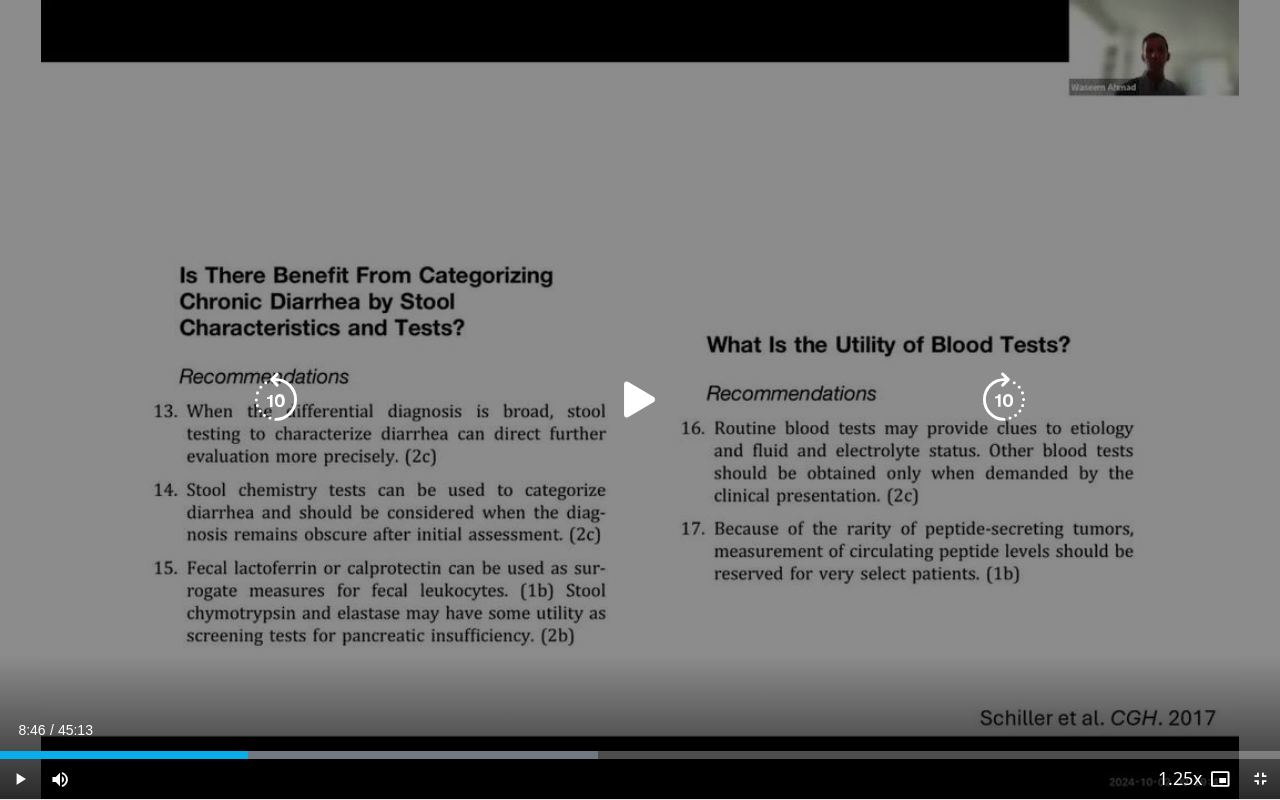 click at bounding box center (640, 400) 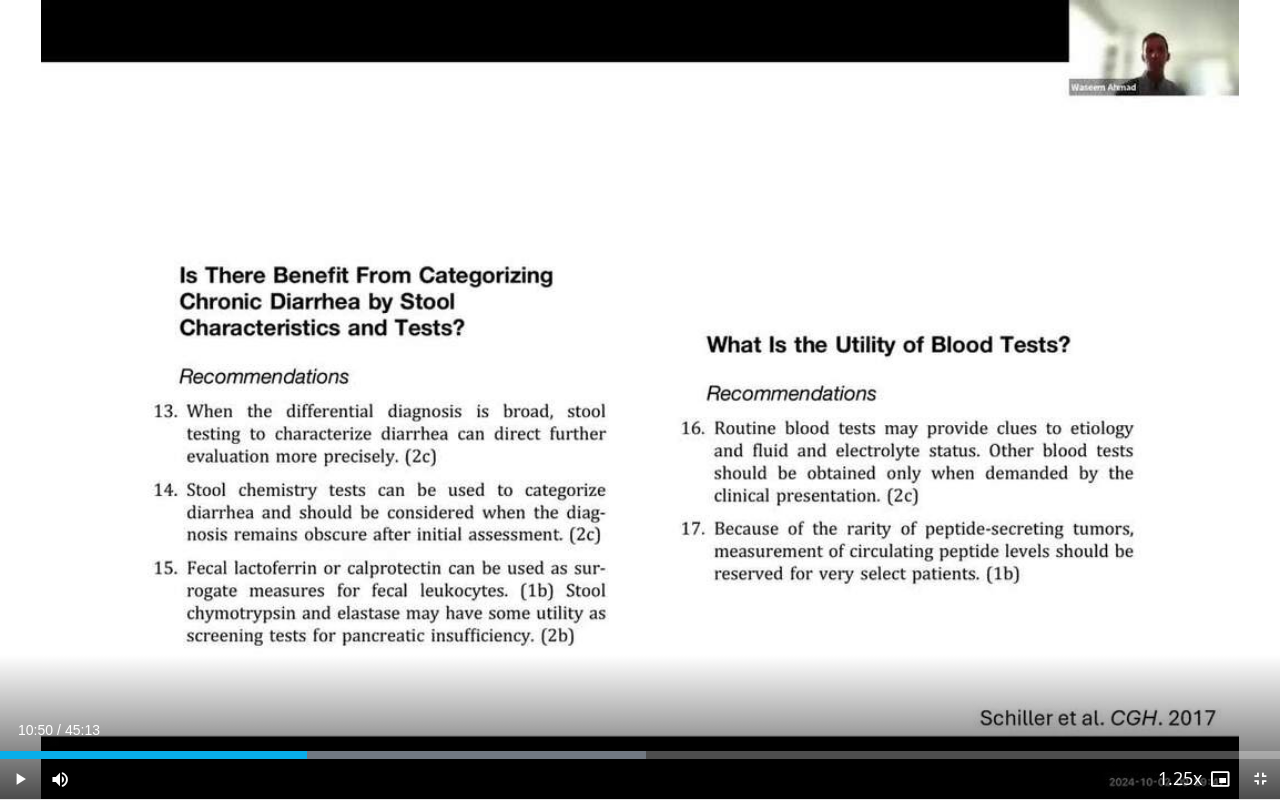 click at bounding box center [20, 779] 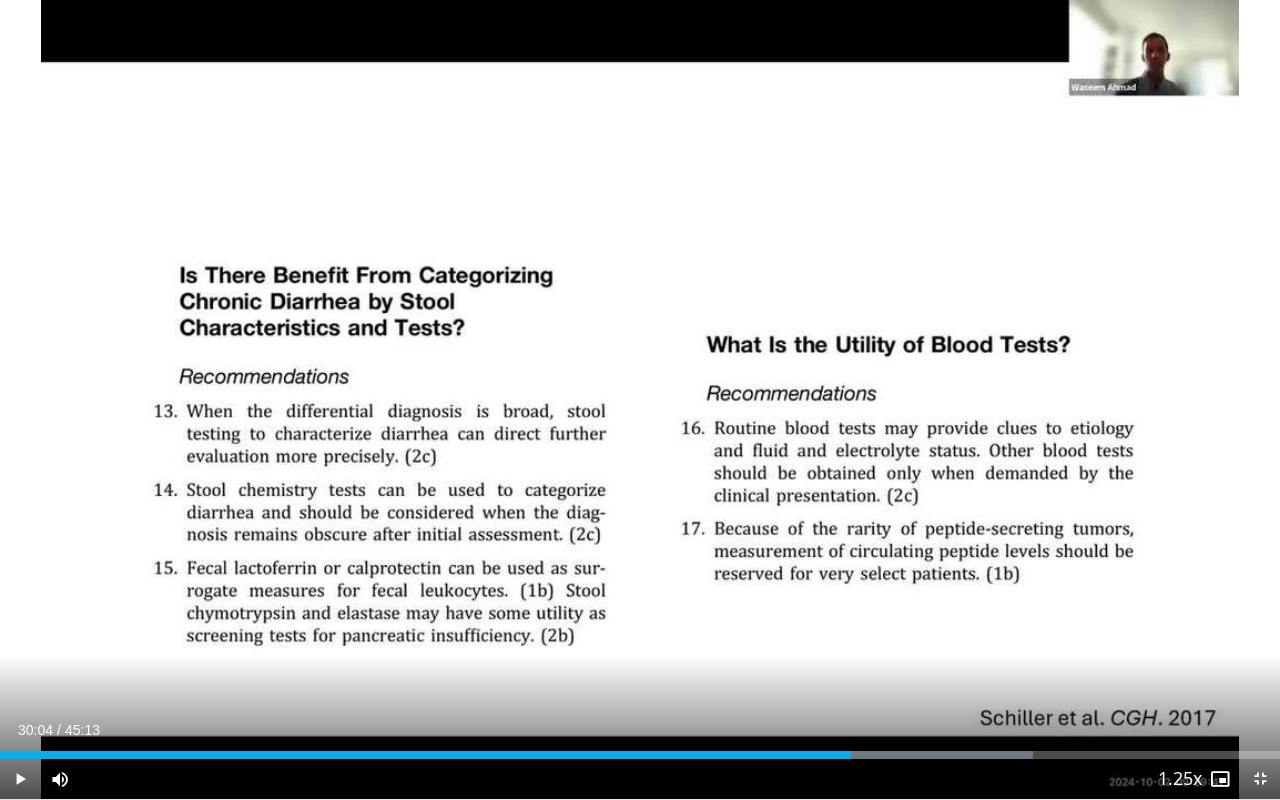 click at bounding box center (20, 779) 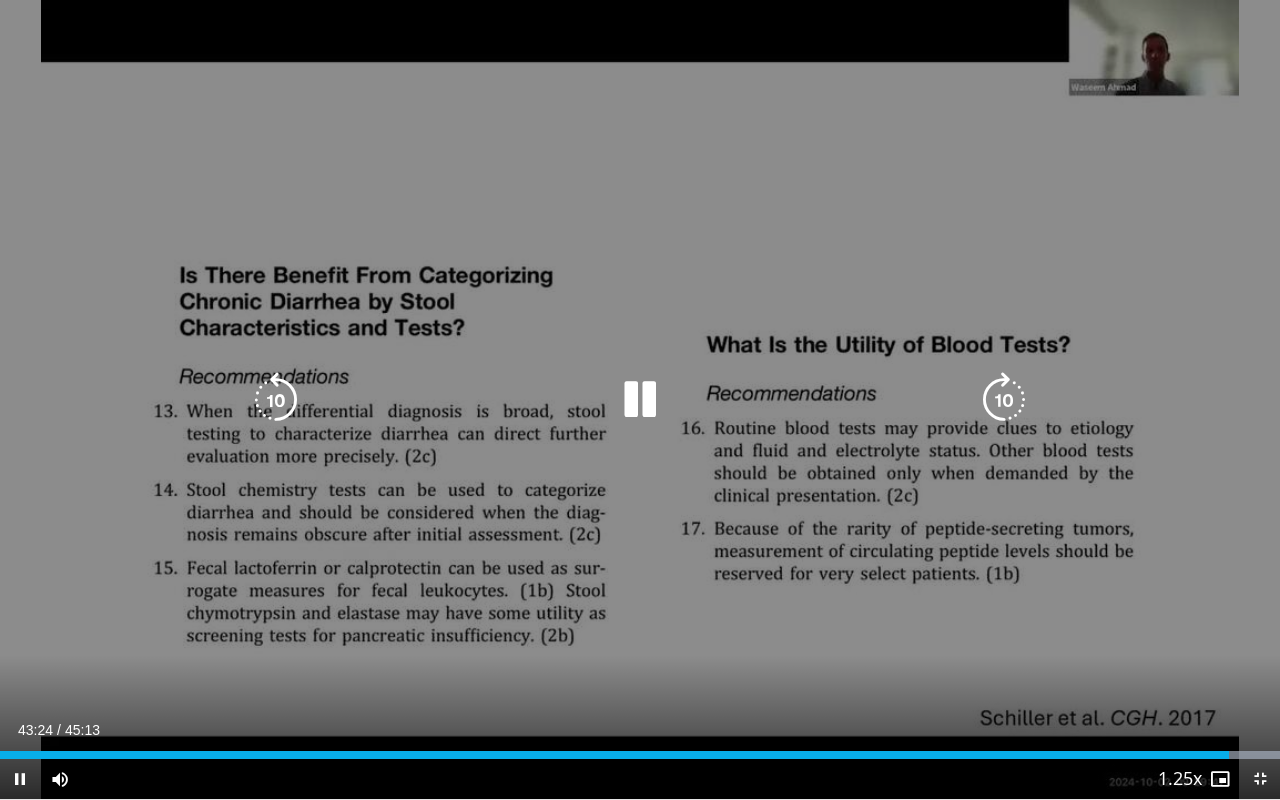 click at bounding box center (640, 400) 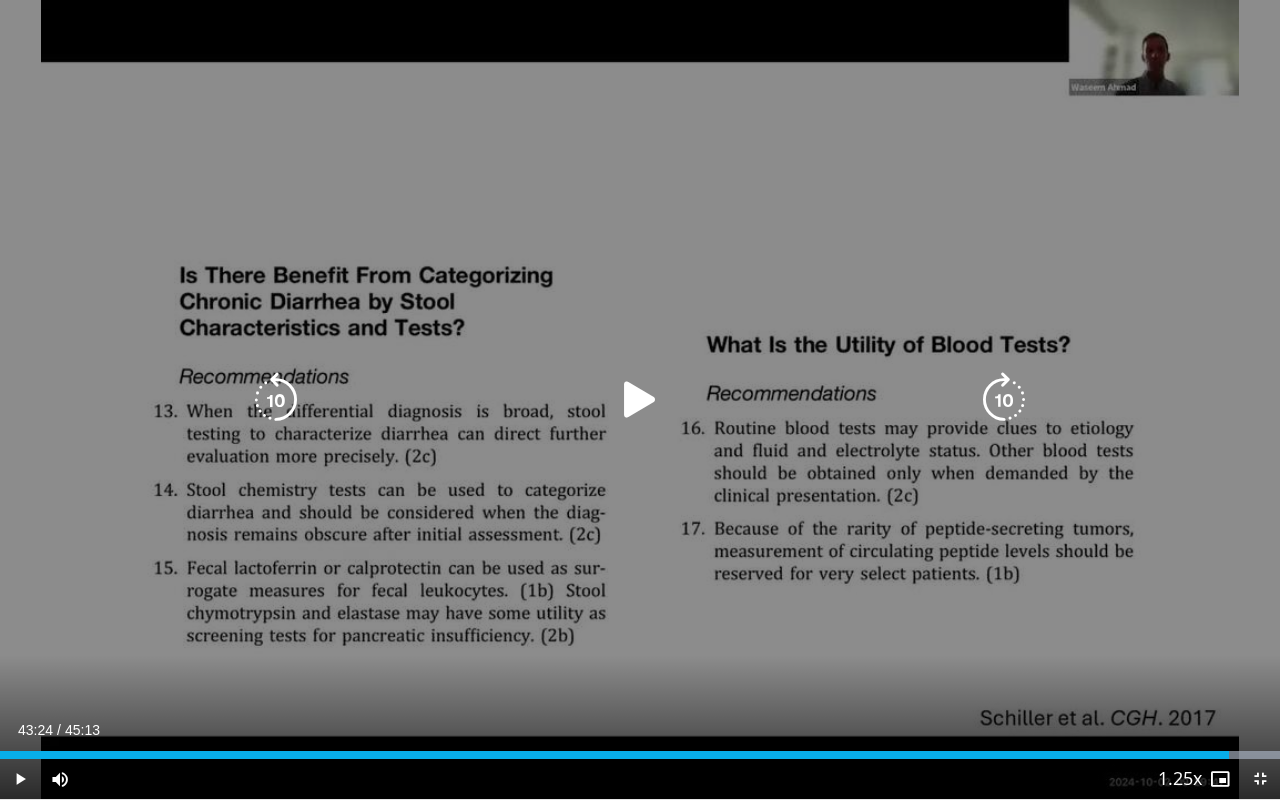 click at bounding box center (640, 400) 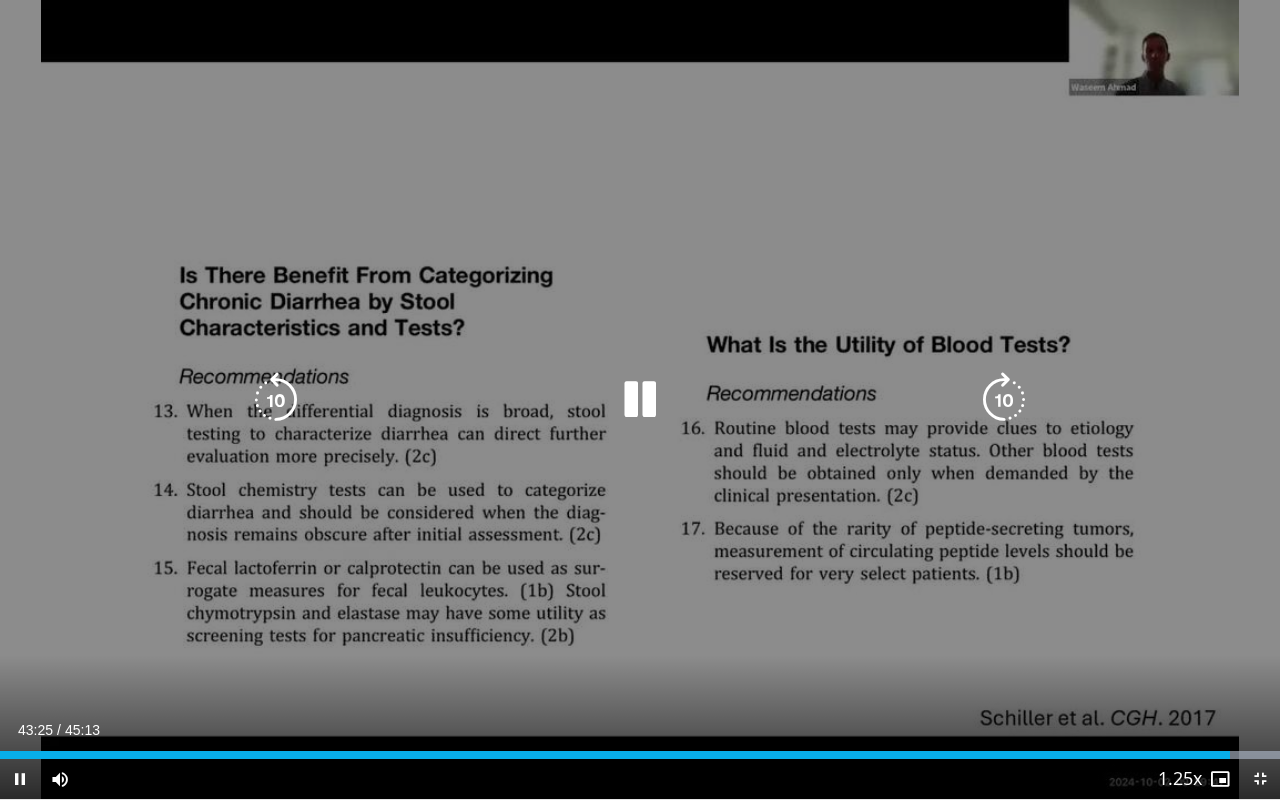 click at bounding box center (640, 400) 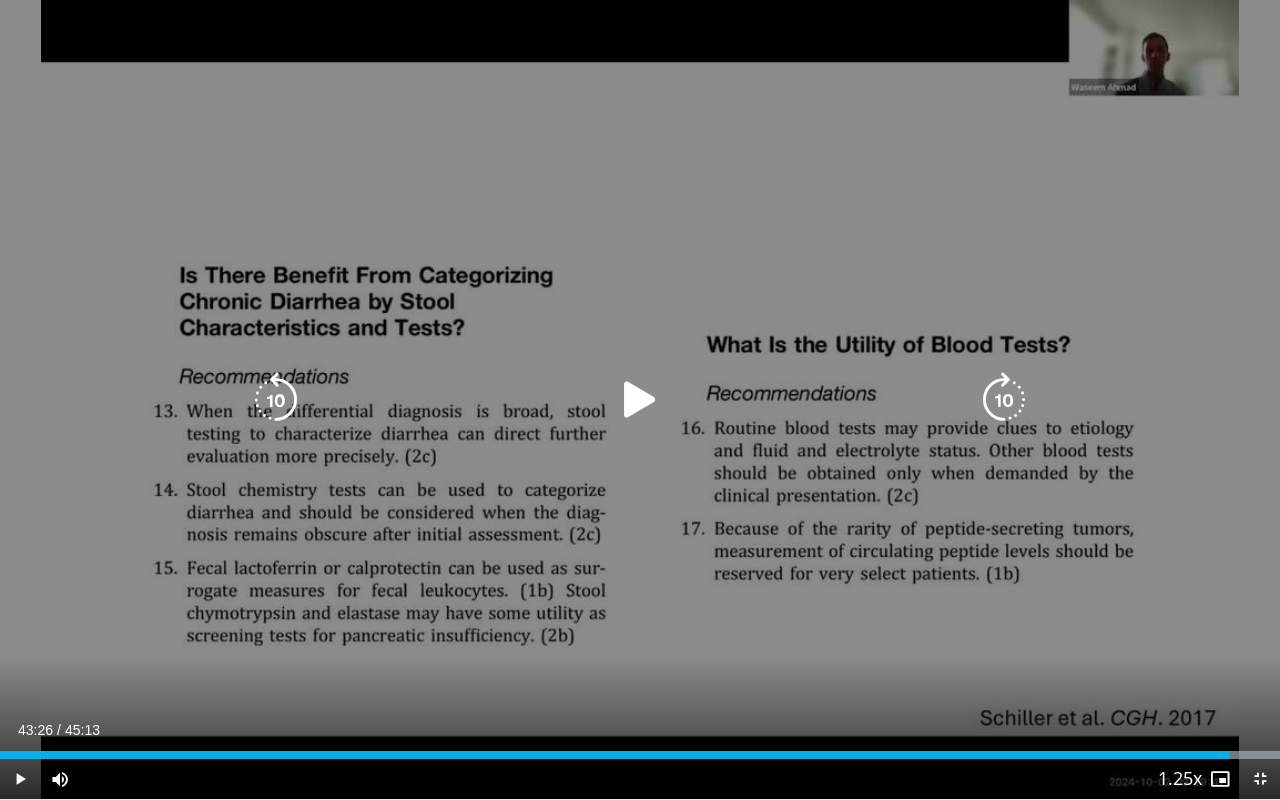 click at bounding box center (640, 400) 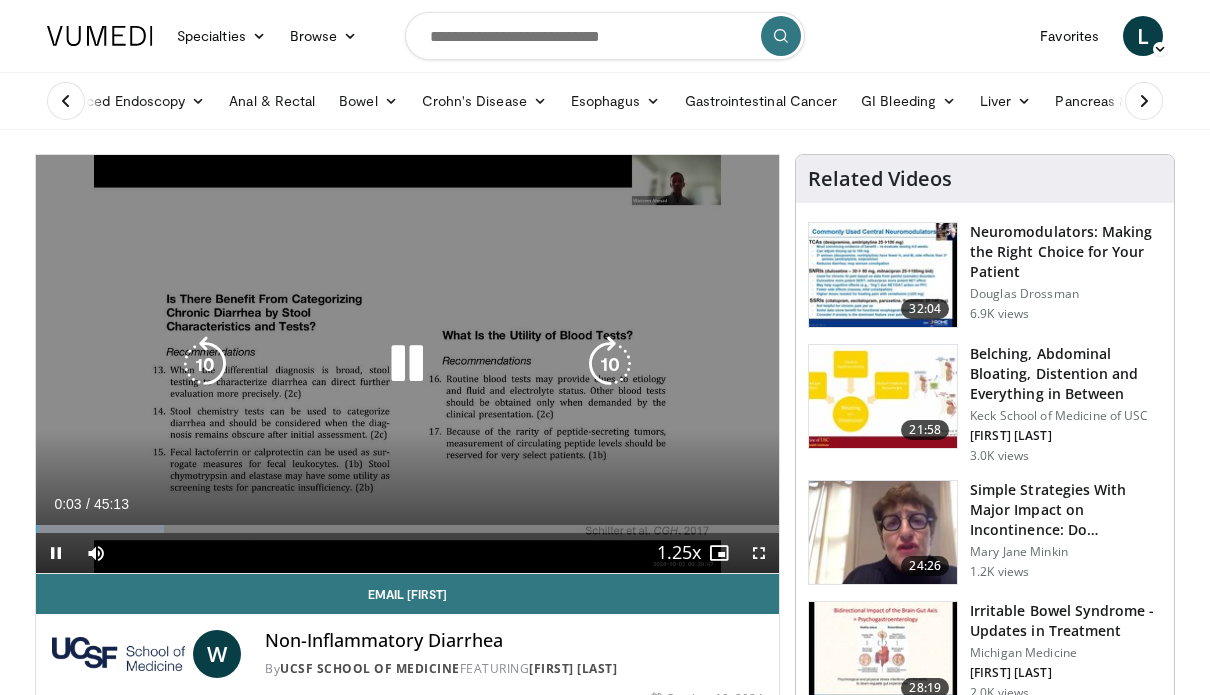 click at bounding box center [407, 364] 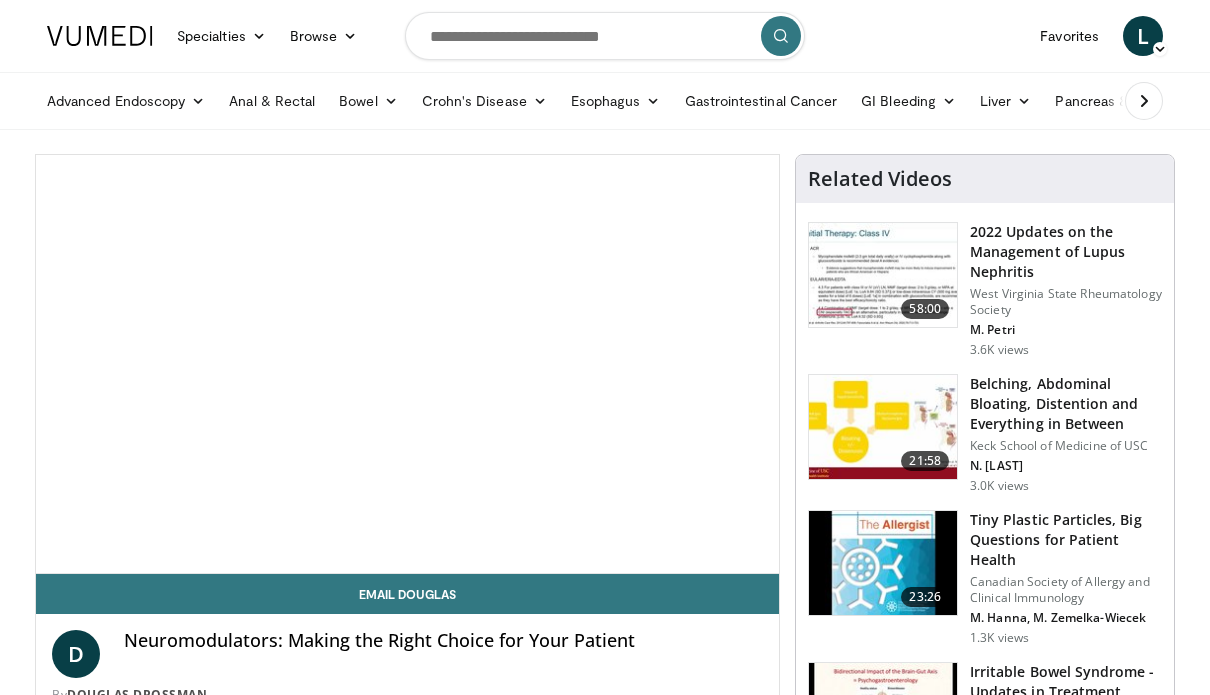 scroll, scrollTop: 0, scrollLeft: 0, axis: both 